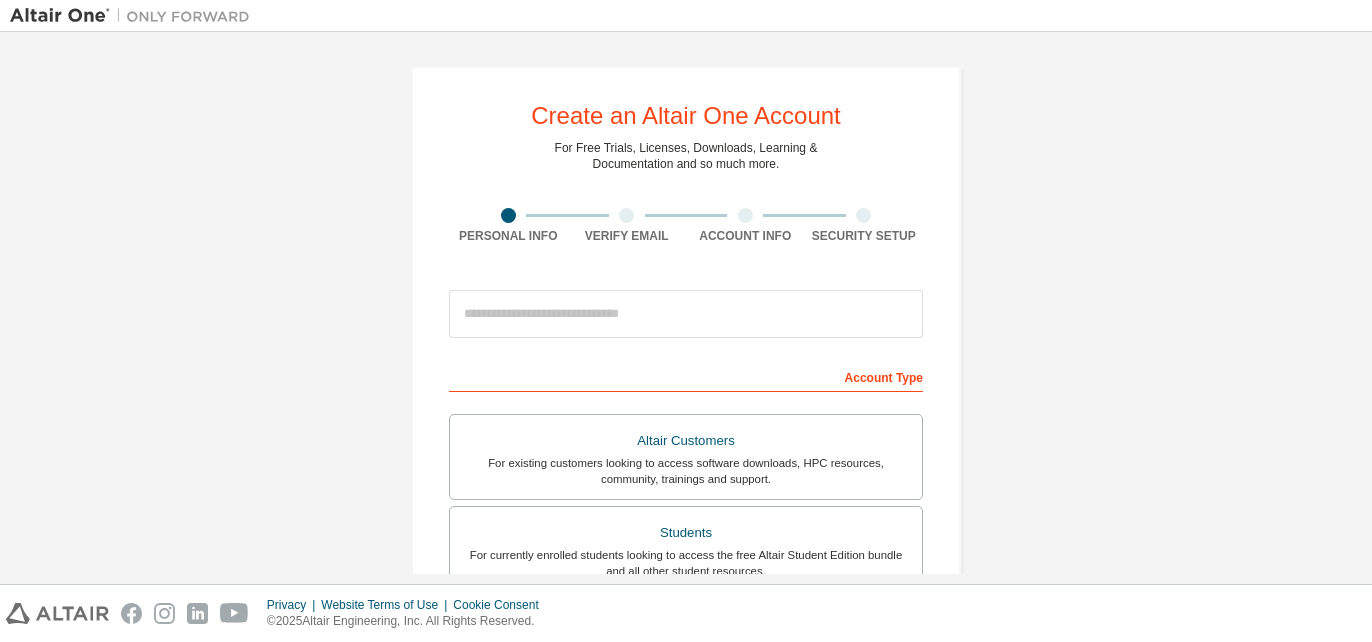 scroll, scrollTop: 0, scrollLeft: 0, axis: both 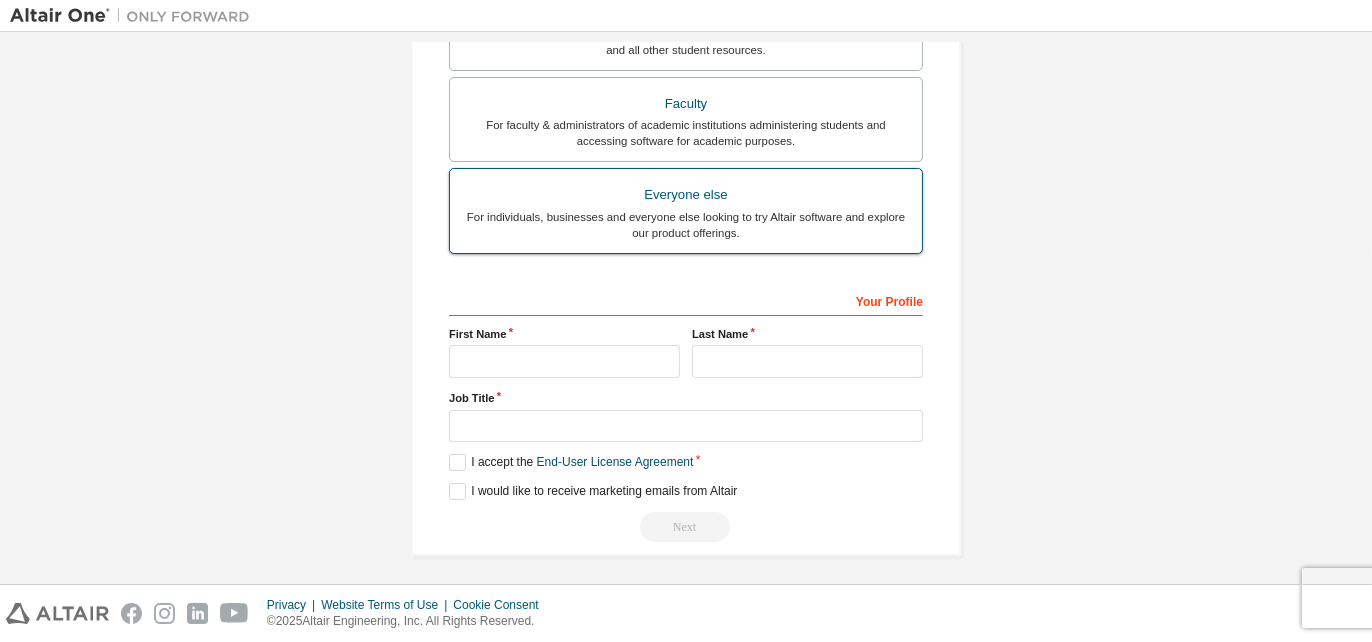 click on "For individuals, businesses and everyone else looking to try Altair software and explore our product offerings." at bounding box center (686, 225) 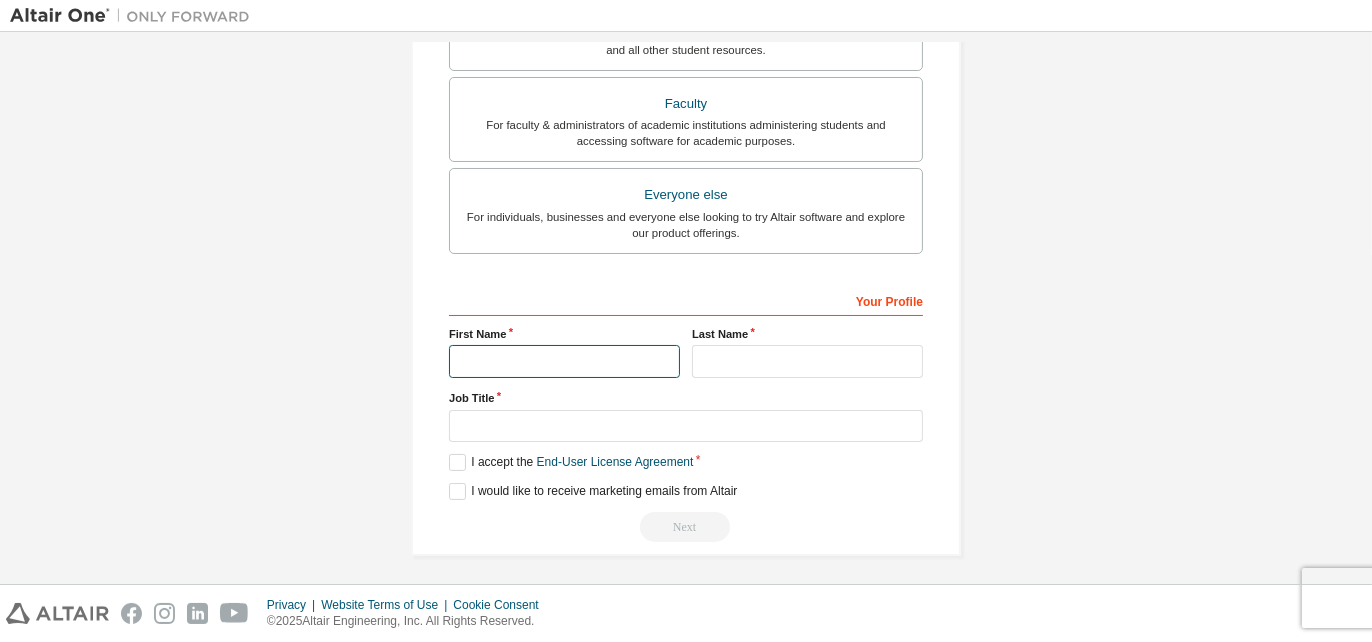 click at bounding box center [564, 361] 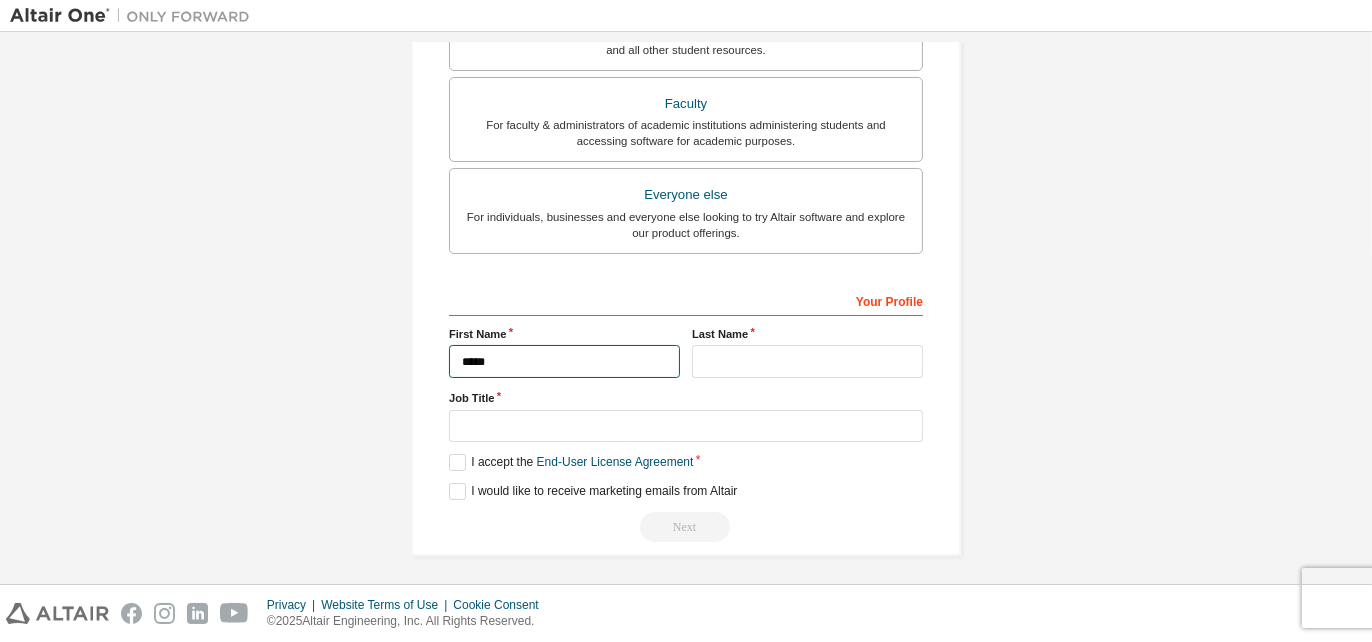 type on "*****" 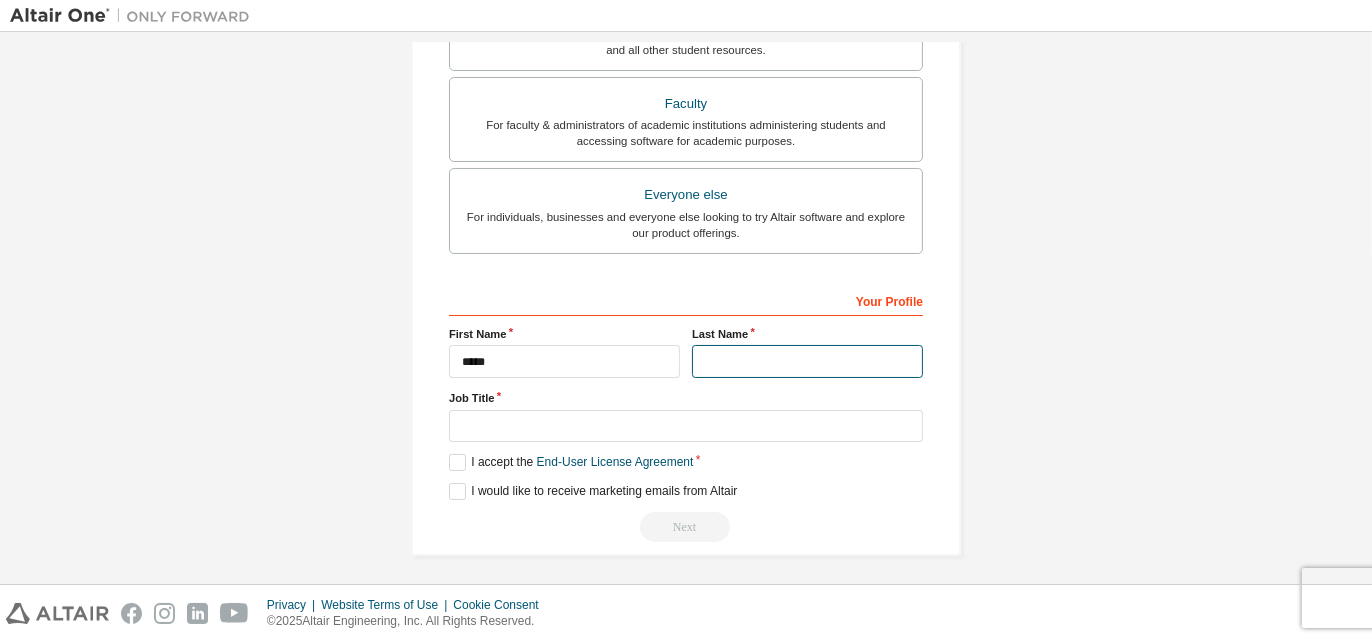 click at bounding box center [807, 361] 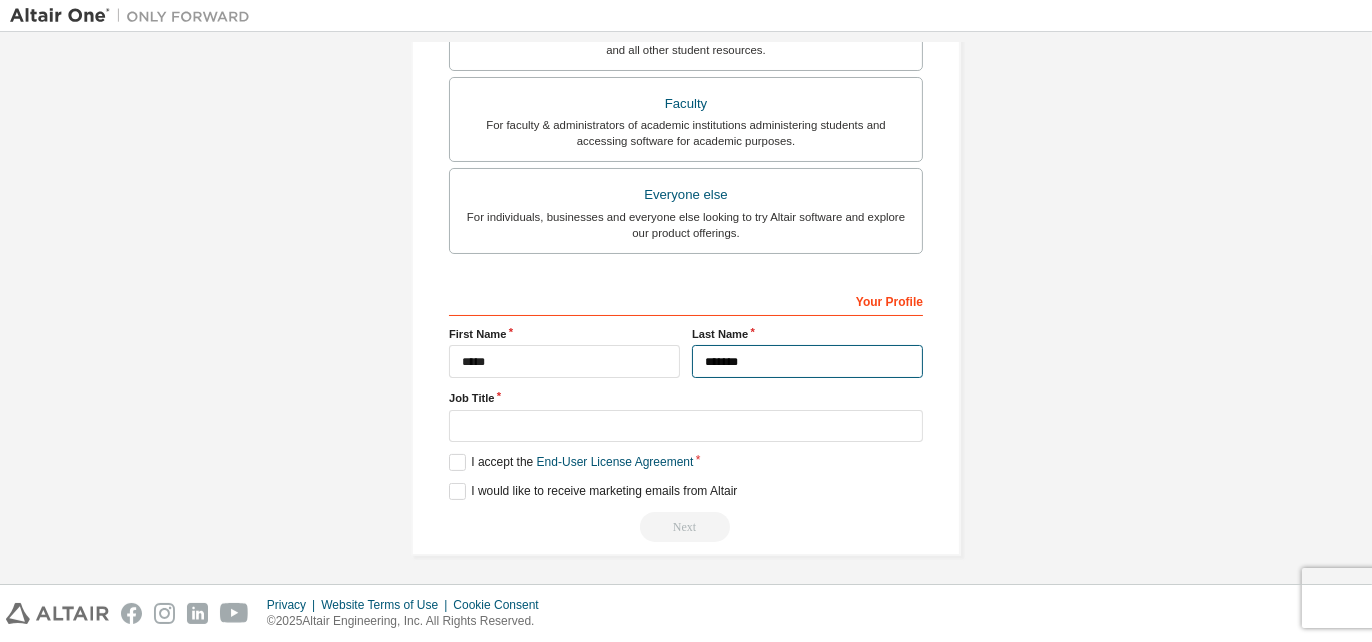 type on "*******" 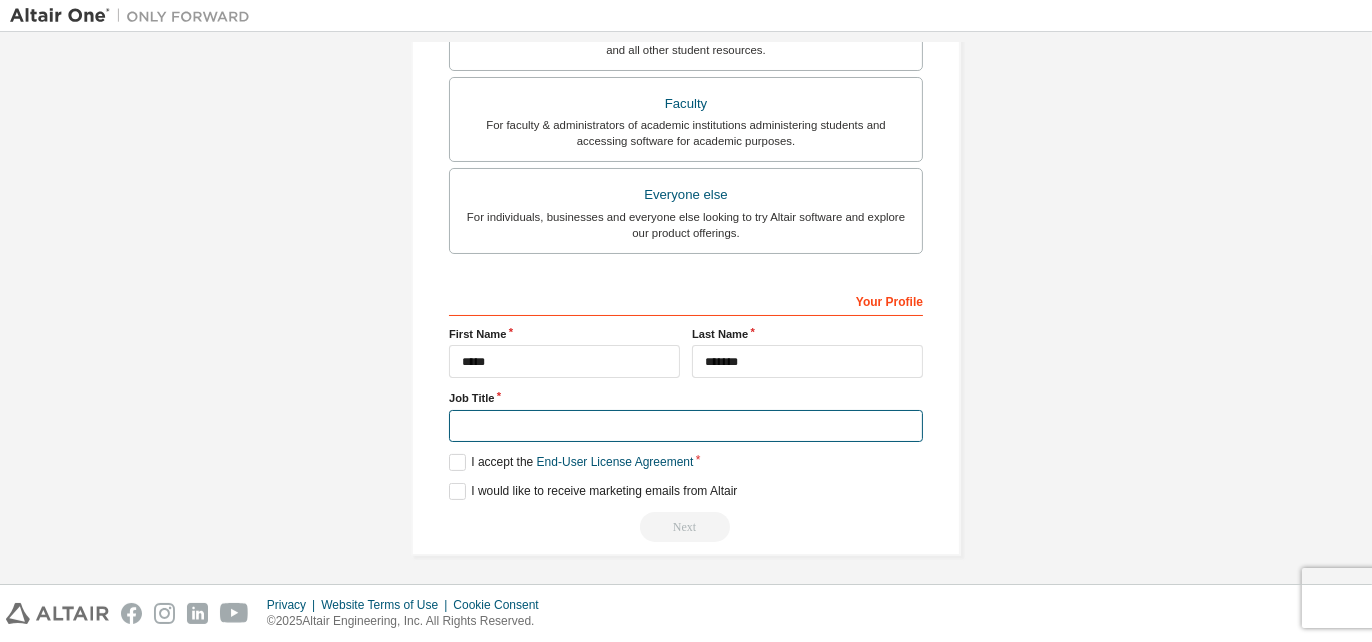 click at bounding box center [686, 426] 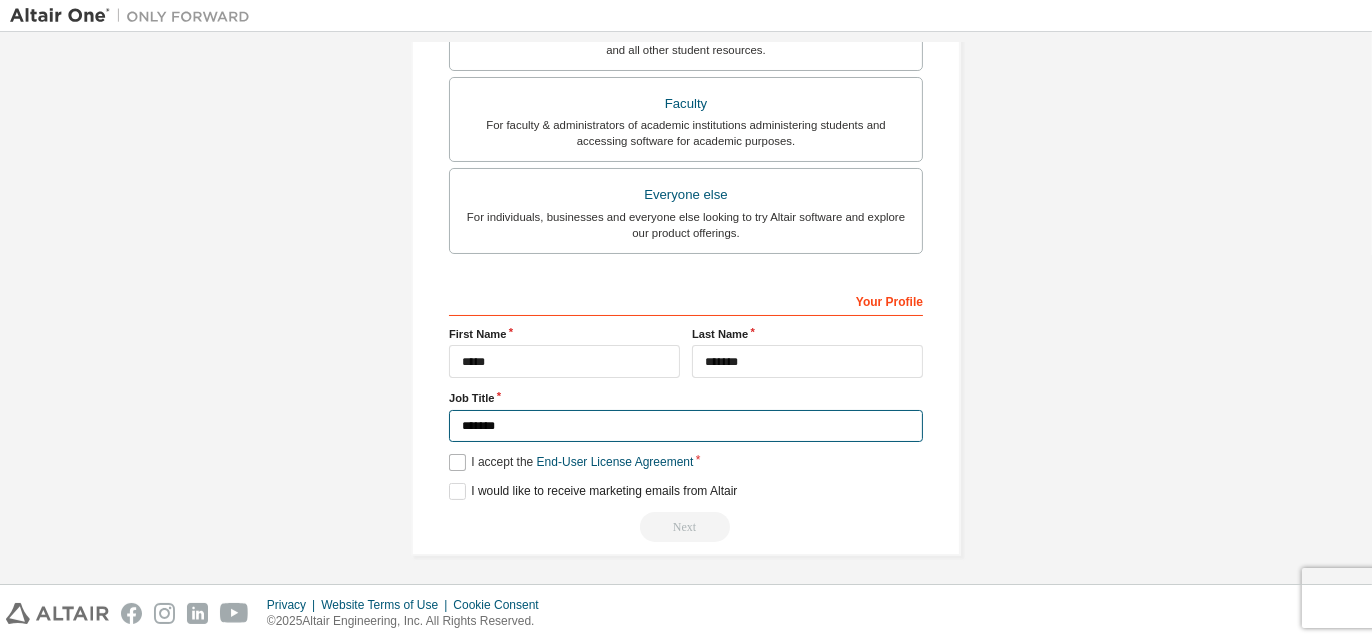 type on "*******" 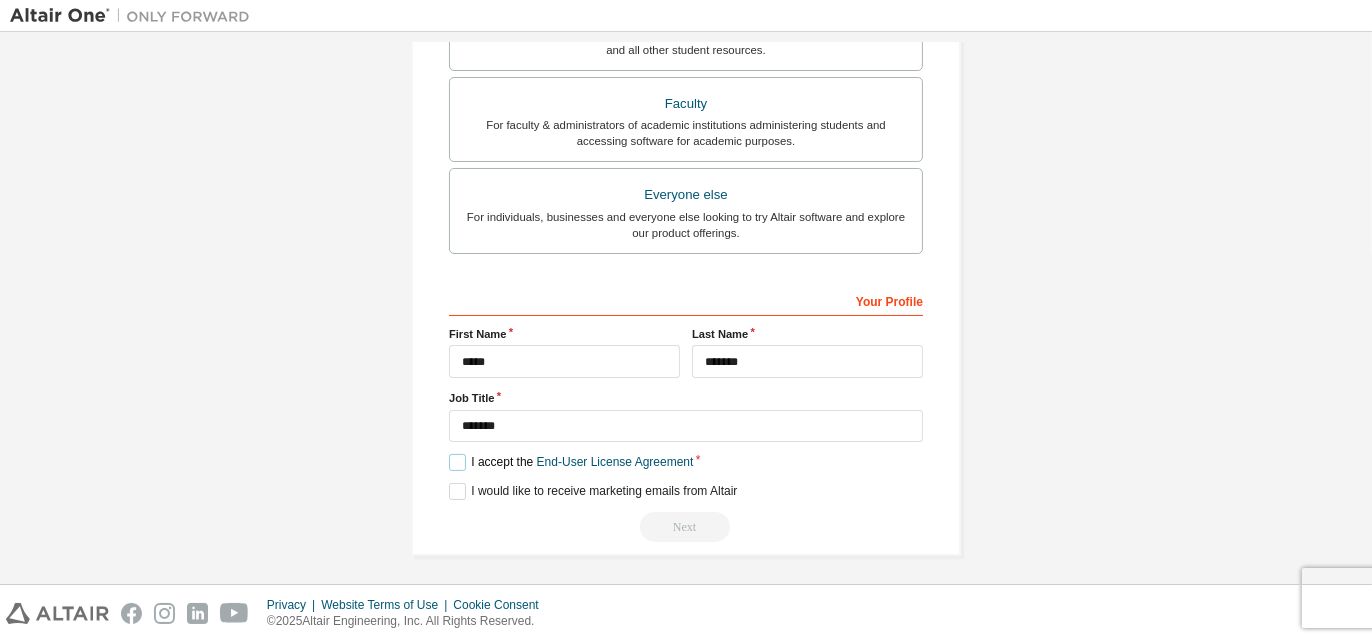 click on "I accept the    End-User License Agreement" at bounding box center [571, 462] 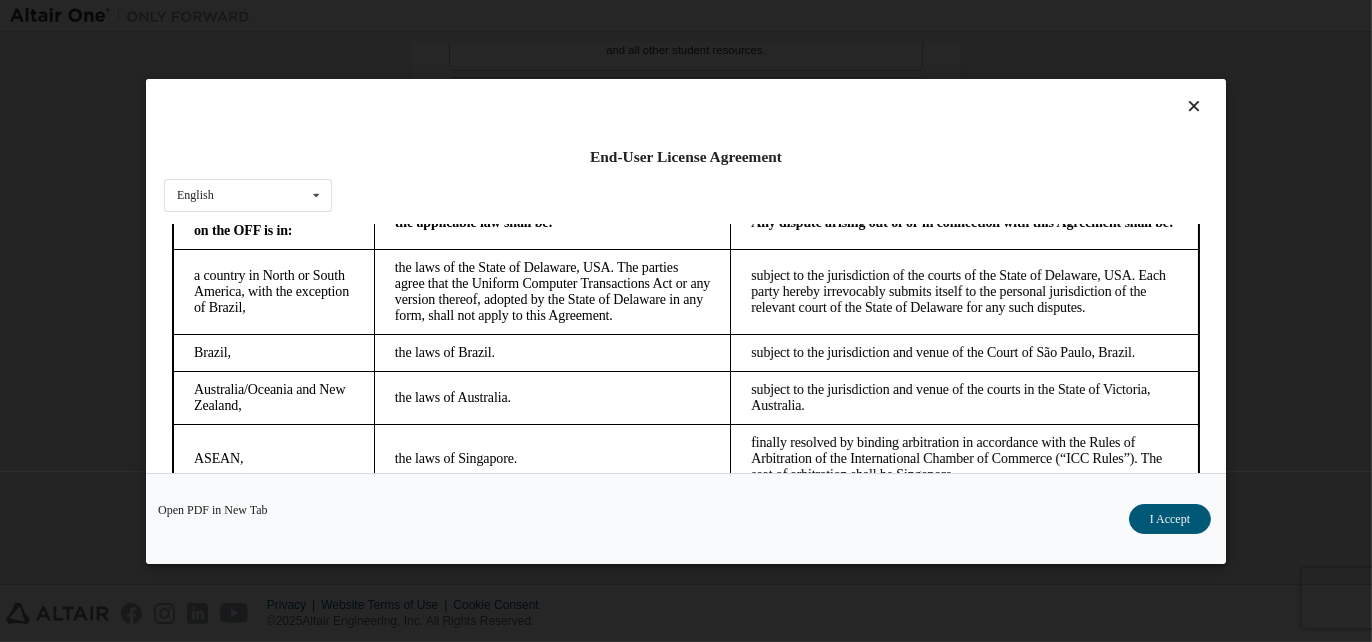 scroll, scrollTop: 5343, scrollLeft: 0, axis: vertical 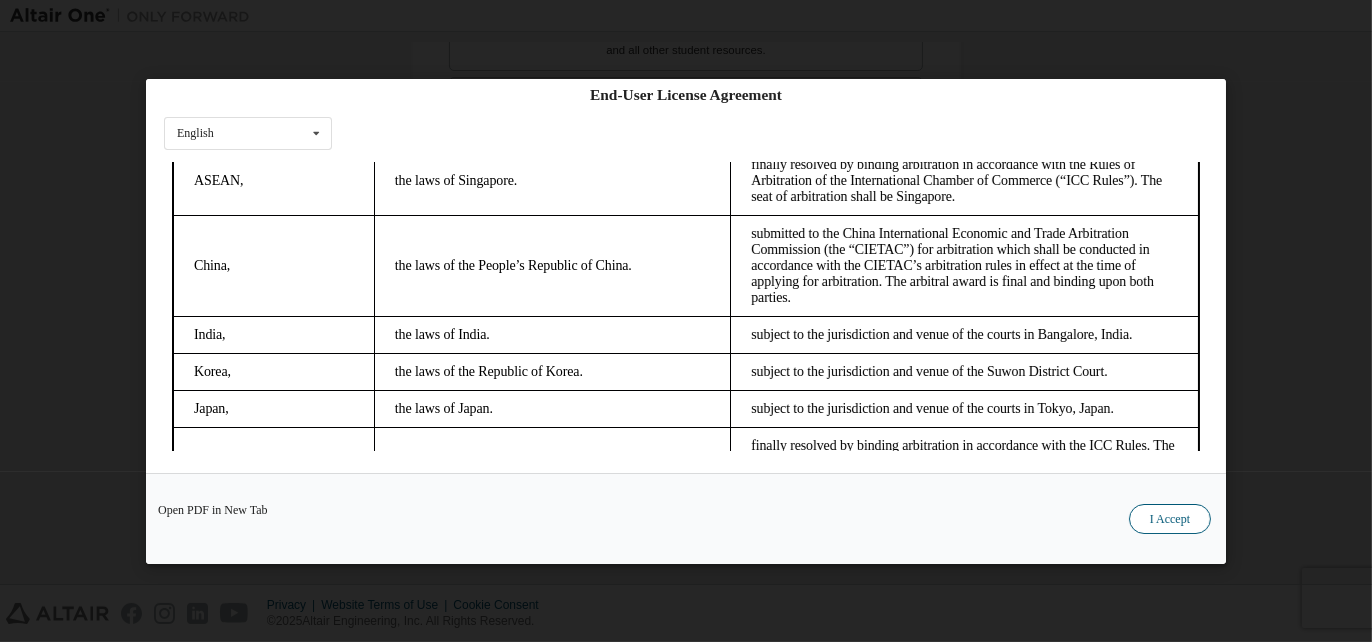 click on "I Accept" at bounding box center [1170, 518] 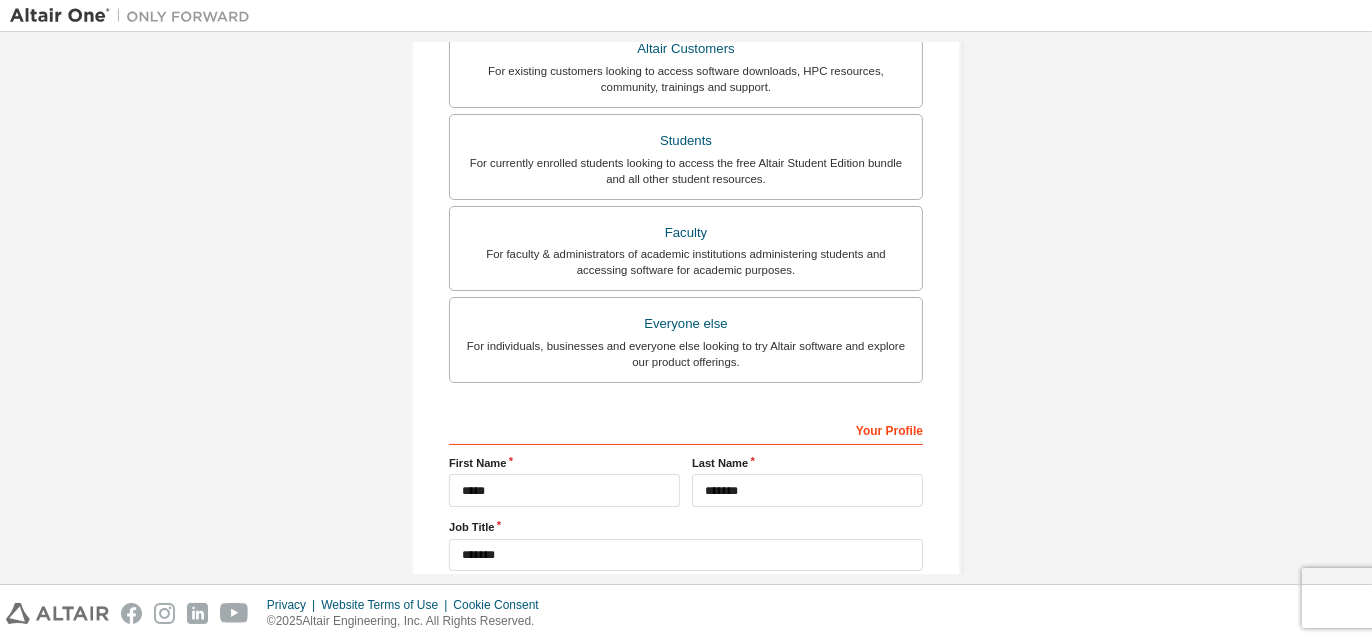 scroll, scrollTop: 521, scrollLeft: 0, axis: vertical 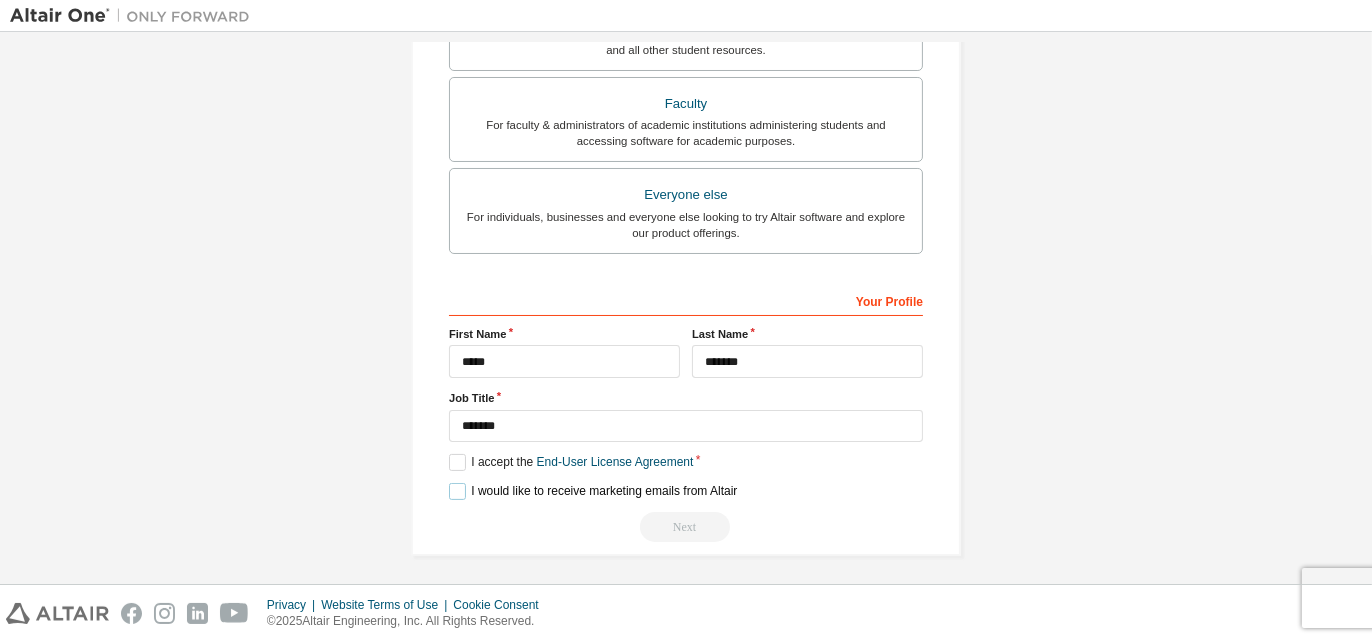 click on "I would like to receive marketing emails from Altair" at bounding box center (593, 491) 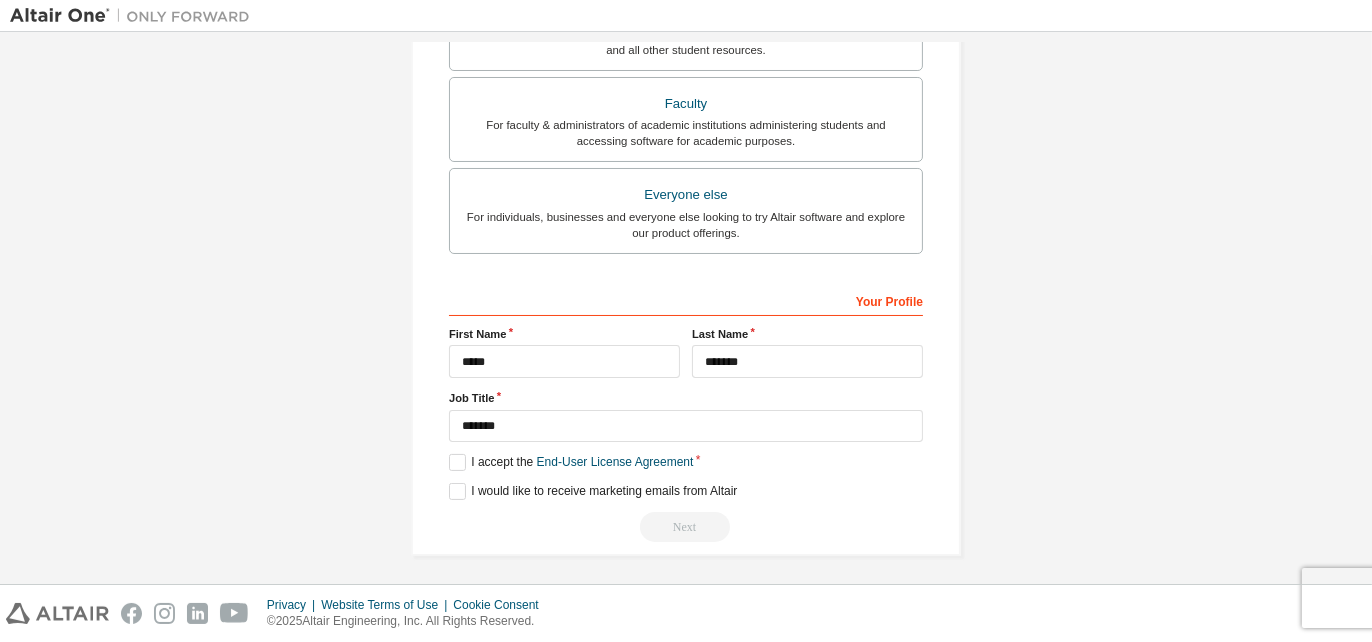 click on "Next" at bounding box center [686, 527] 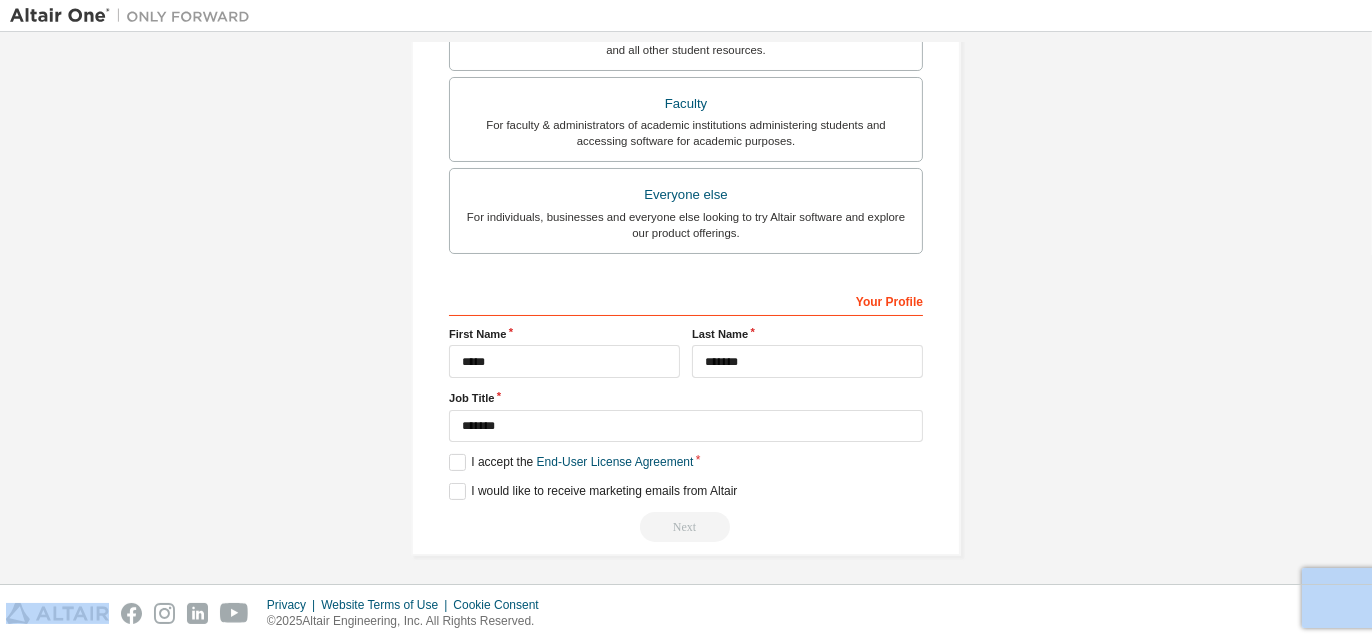 click on "Next" at bounding box center [686, 527] 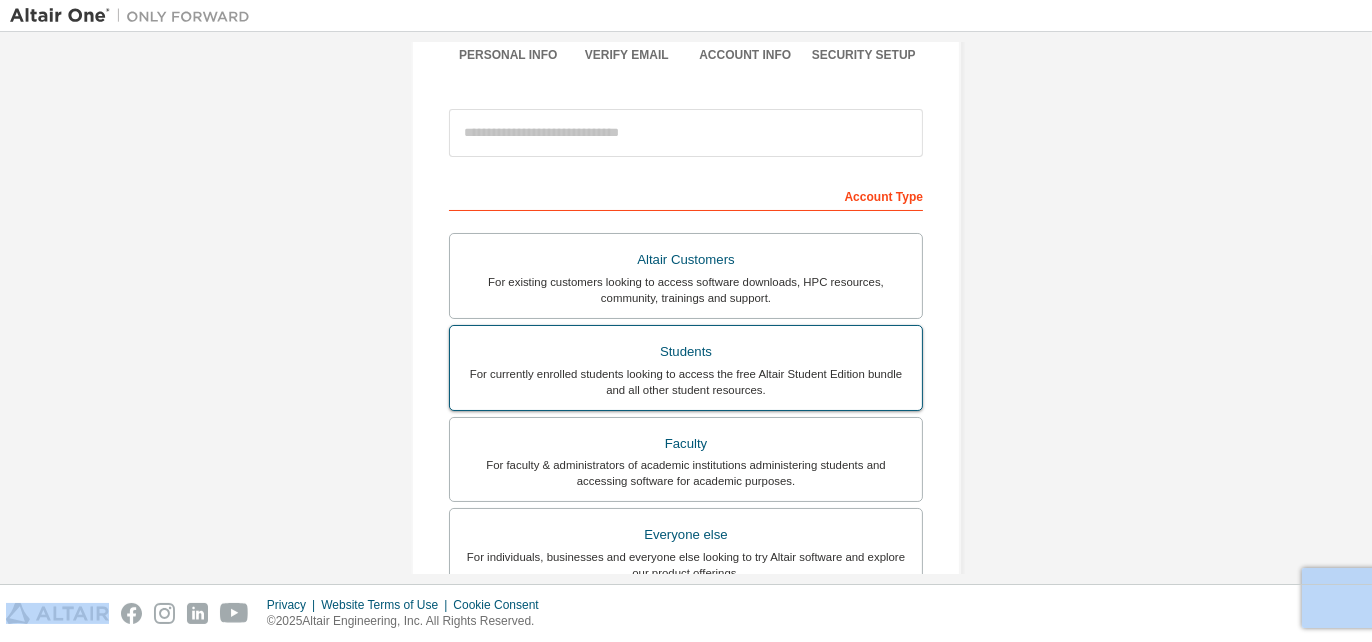scroll, scrollTop: 0, scrollLeft: 0, axis: both 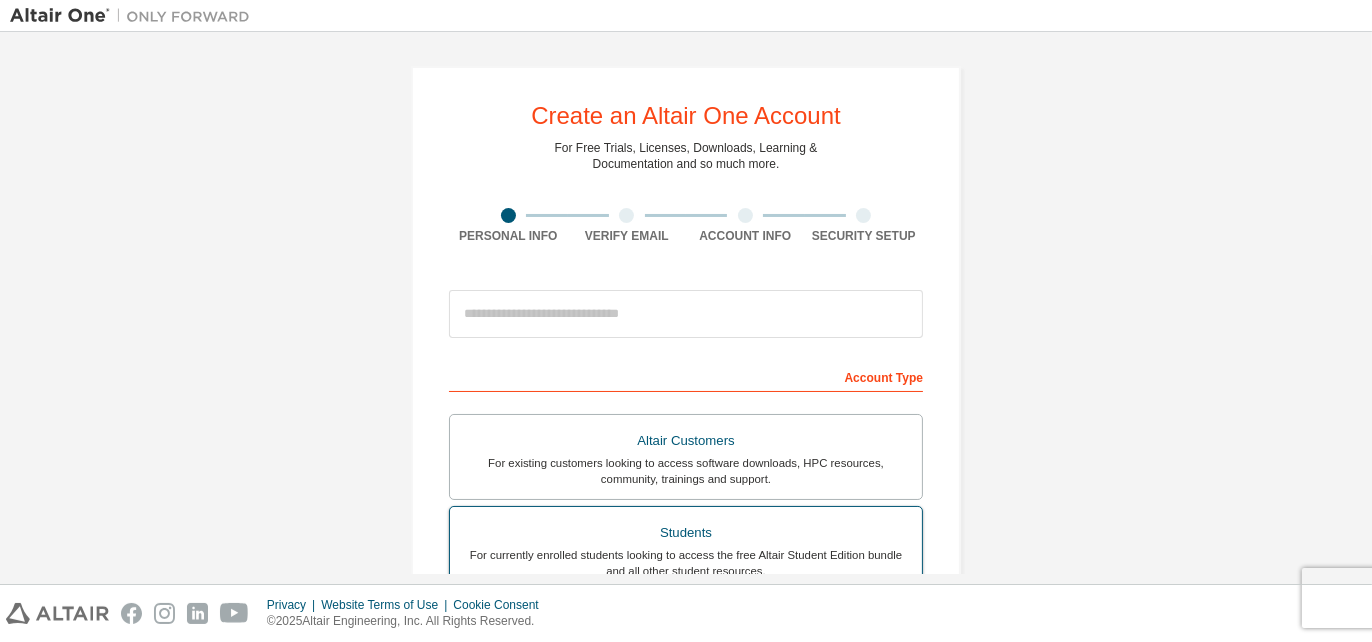 click on "For currently enrolled students looking to access the free Altair Student Edition bundle and all other student resources." at bounding box center [686, 563] 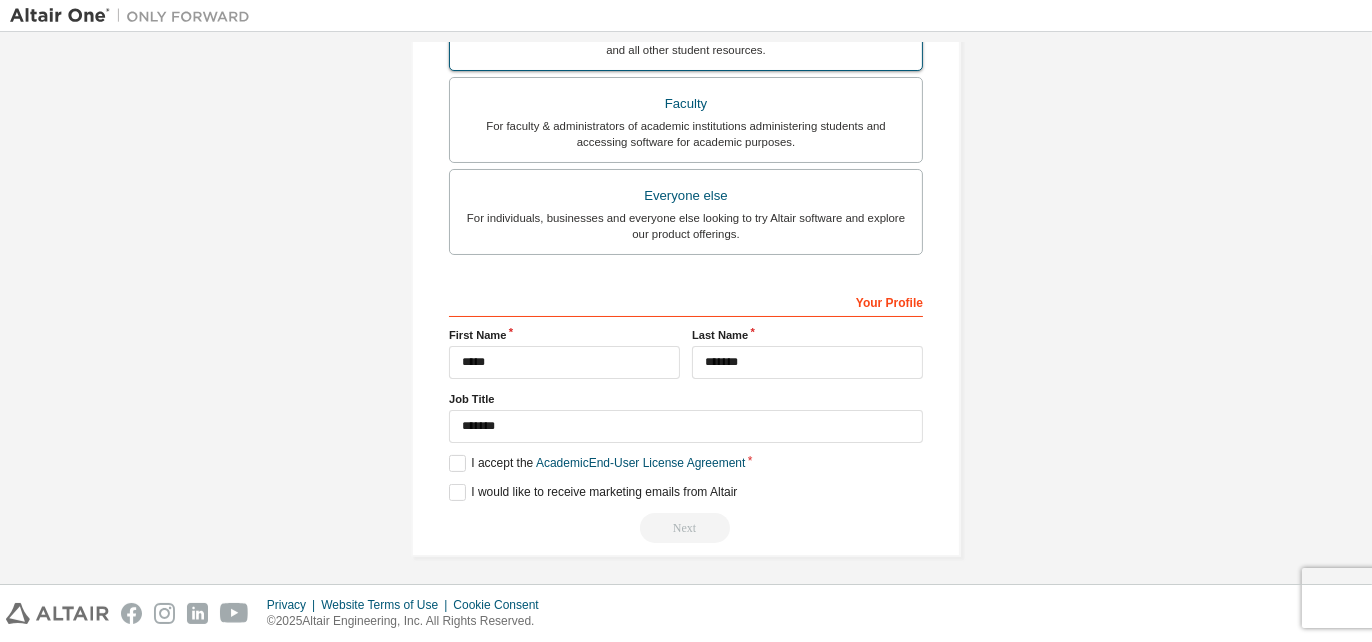 scroll, scrollTop: 0, scrollLeft: 0, axis: both 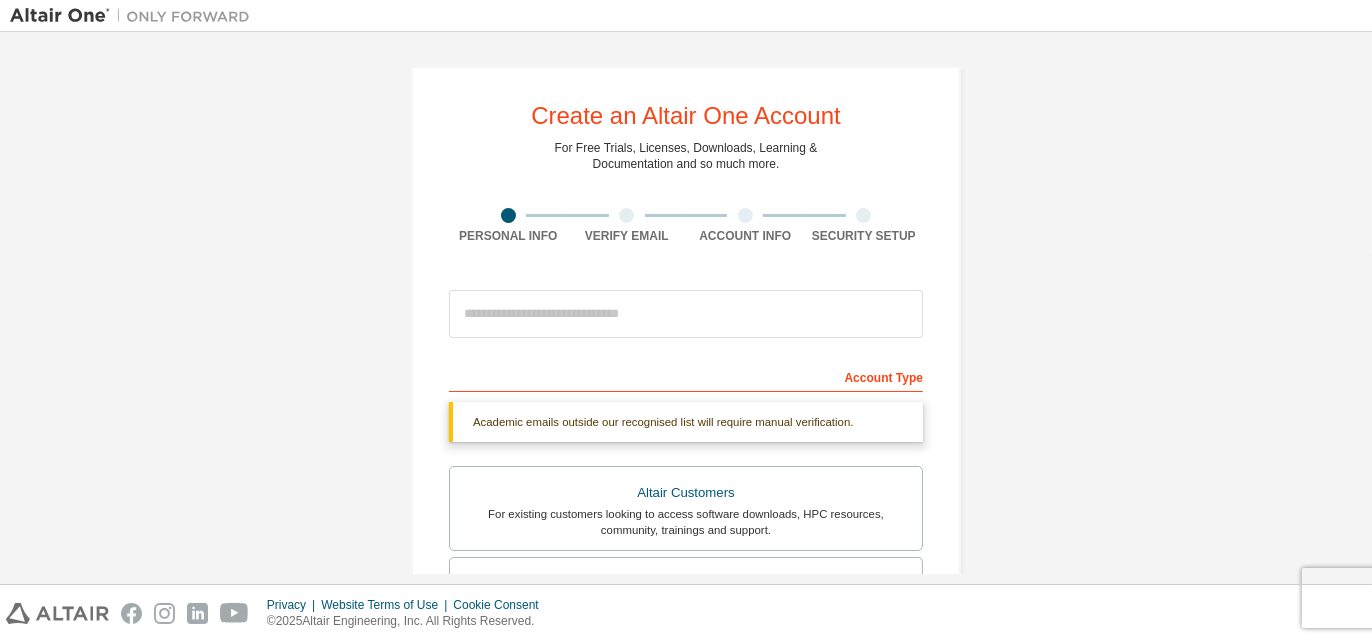 click on "This is a federated email. No need to register a new account. You should be able to  login  by using your company's SSO credentials. Email already exists. Please try to  login  instead. Account Type Academic emails outside our recognised list will require manual verification. You must enter a valid email address provided by your academic institution (e.g.,   name@youruniversity.edu ).   What if I cannot get one? Altair Customers For existing customers looking to access software downloads, HPC resources, community, trainings and support. Students For currently enrolled students looking to access the free Altair Student Edition bundle and all other student resources. Faculty For faculty & administrators of academic institutions administering students and accessing software for academic purposes. Everyone else For individuals, businesses and everyone else looking to try Altair software and explore our product offerings. Your Profile First Name ***** Last Name ******* Job Title ******* I accept the   Academic" at bounding box center [686, 697] 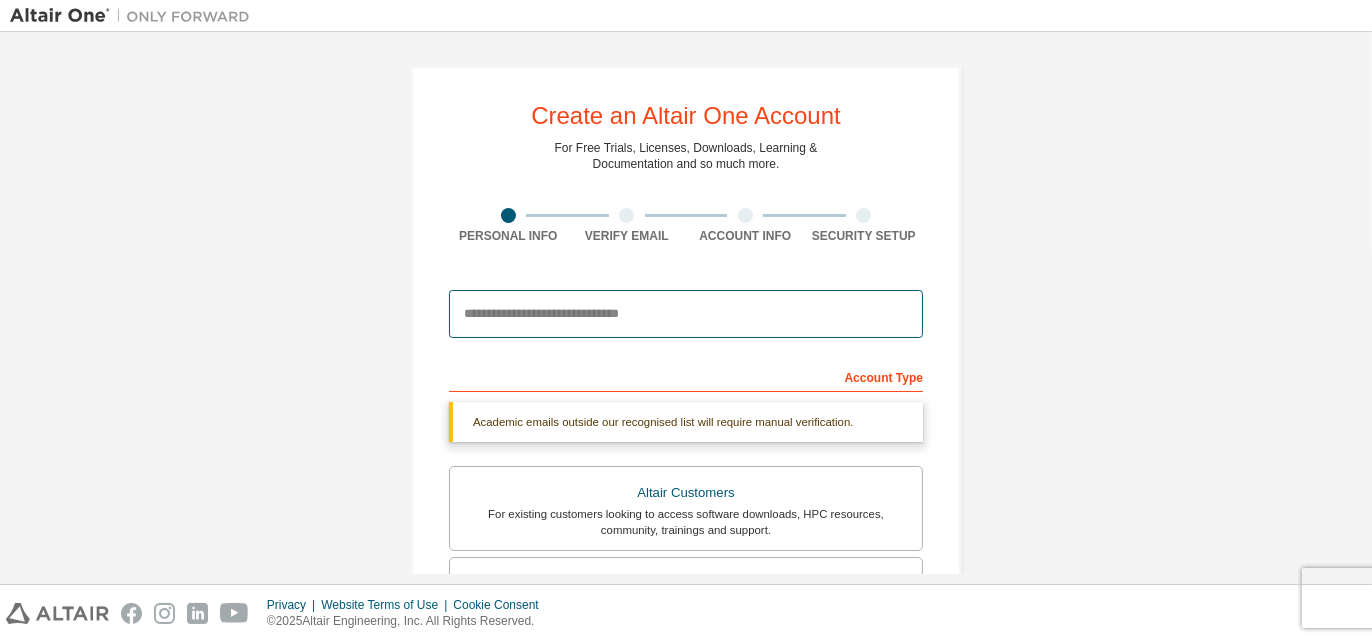 click at bounding box center [686, 314] 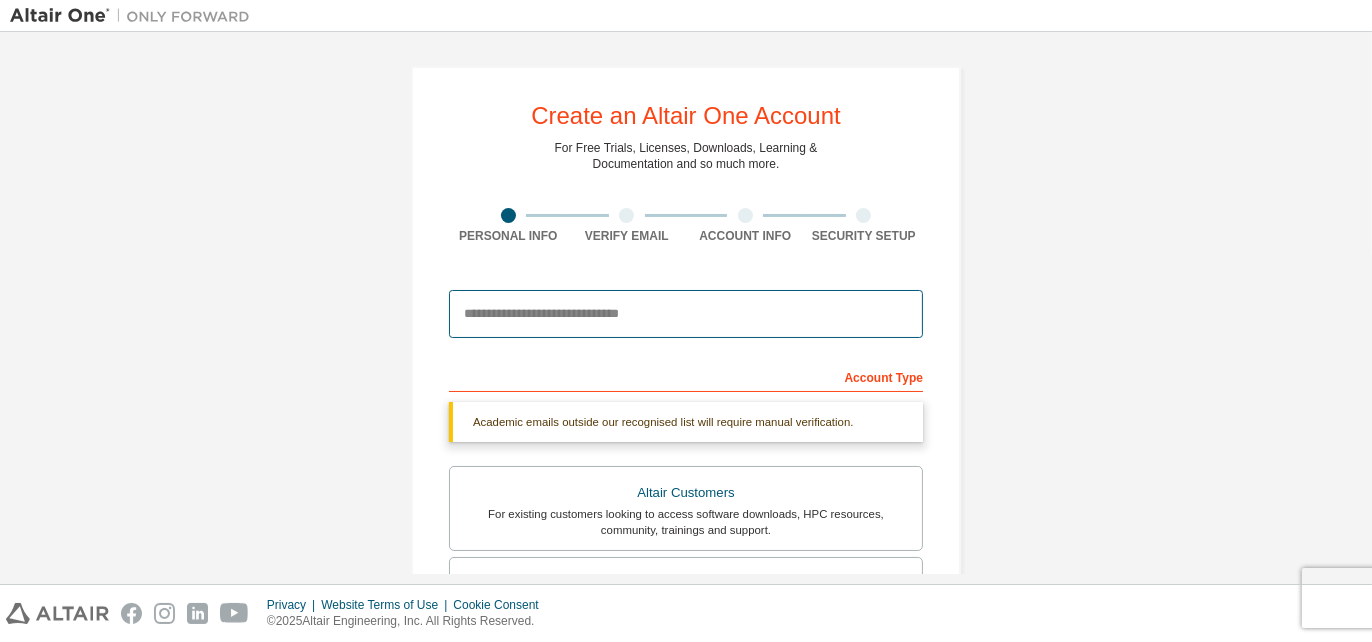type on "**********" 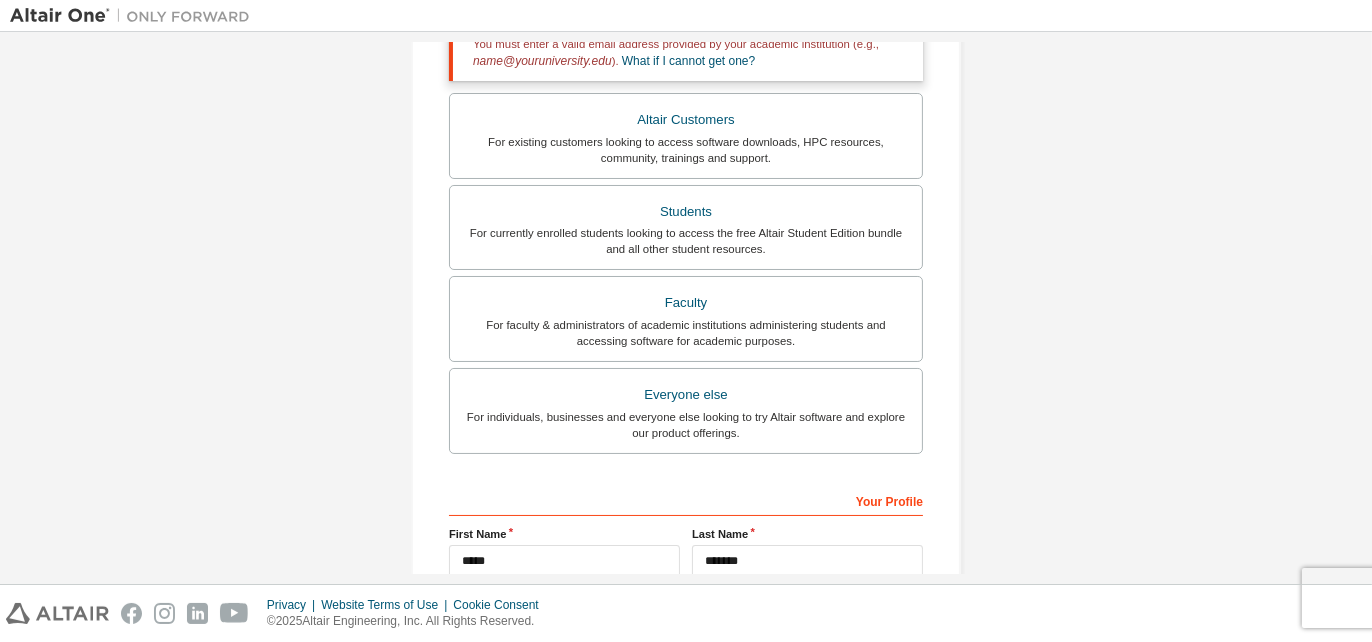 scroll, scrollTop: 590, scrollLeft: 0, axis: vertical 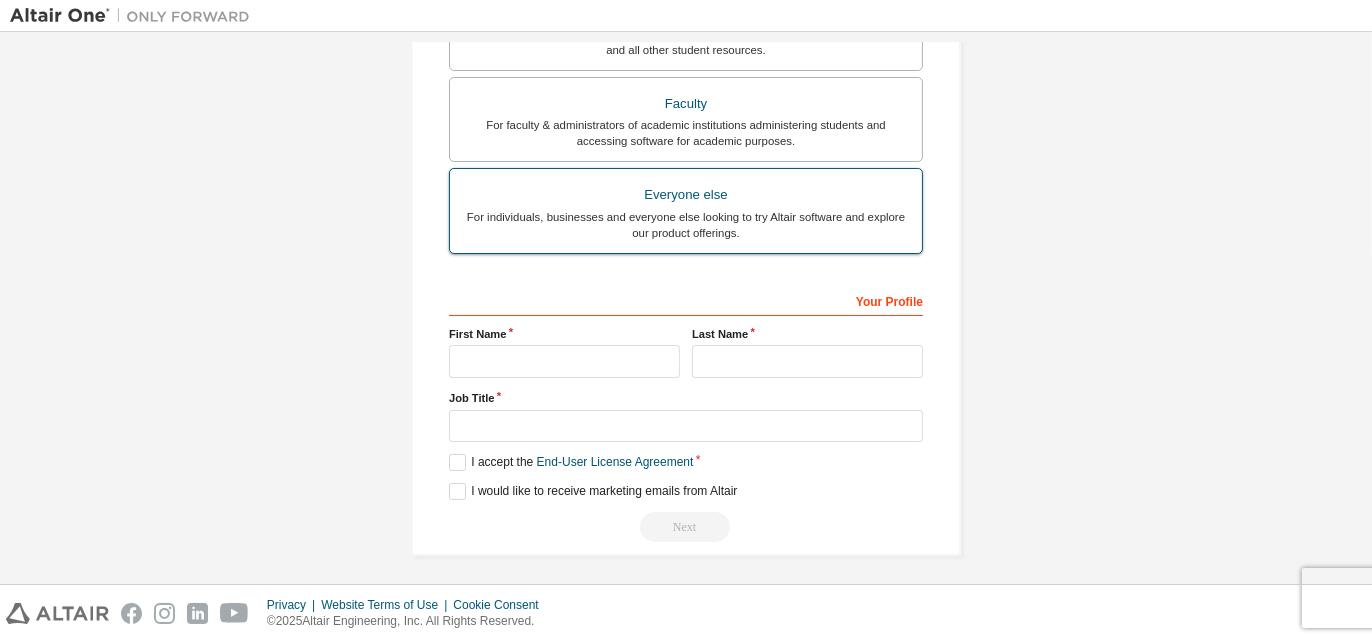 click on "For individuals, businesses and everyone else looking to try Altair software and explore our product offerings." at bounding box center [686, 225] 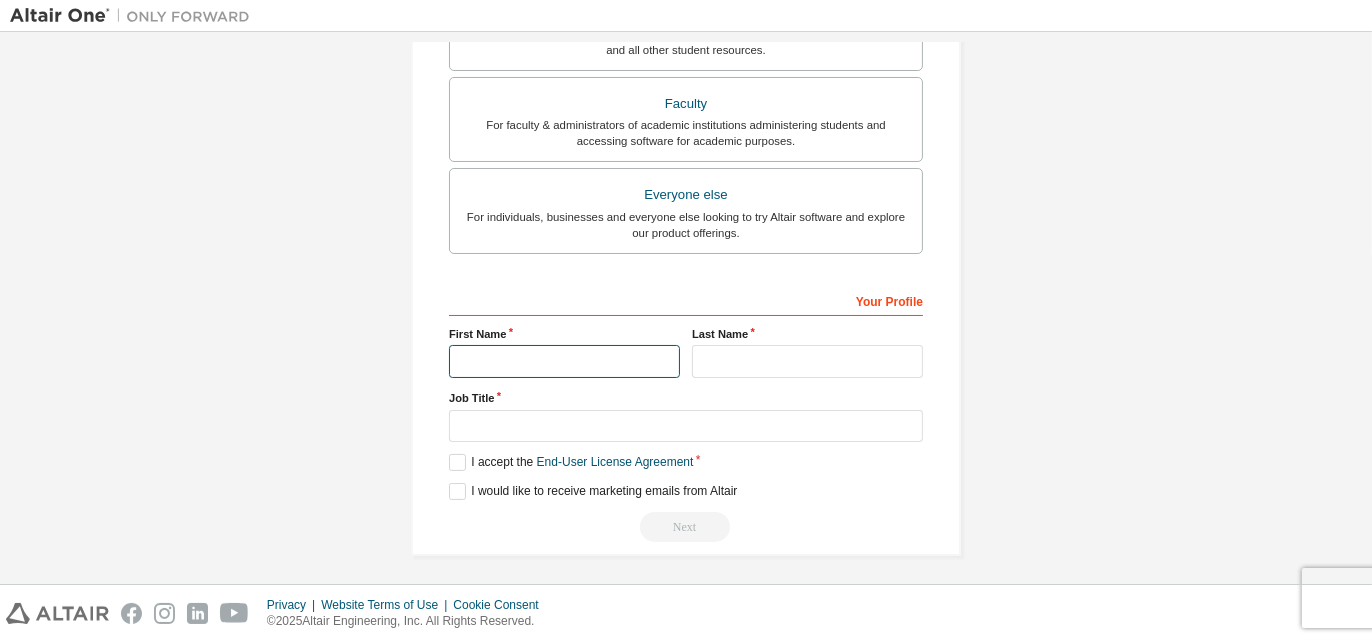click at bounding box center [564, 361] 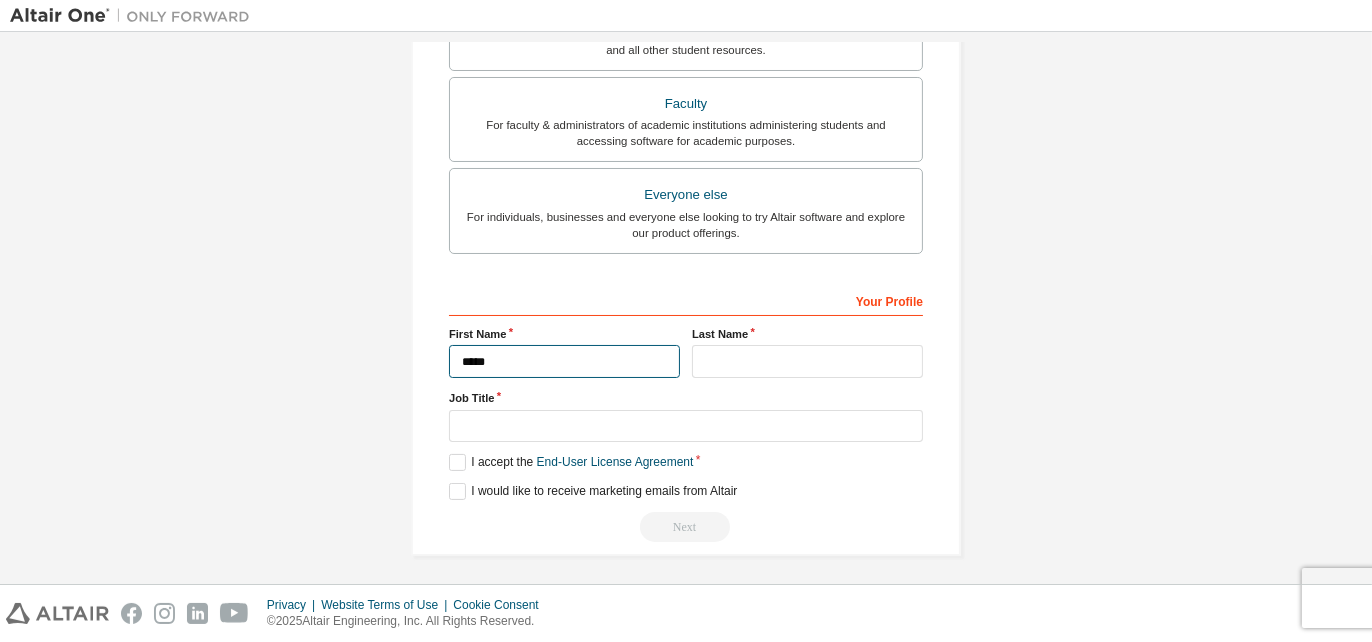 type on "*****" 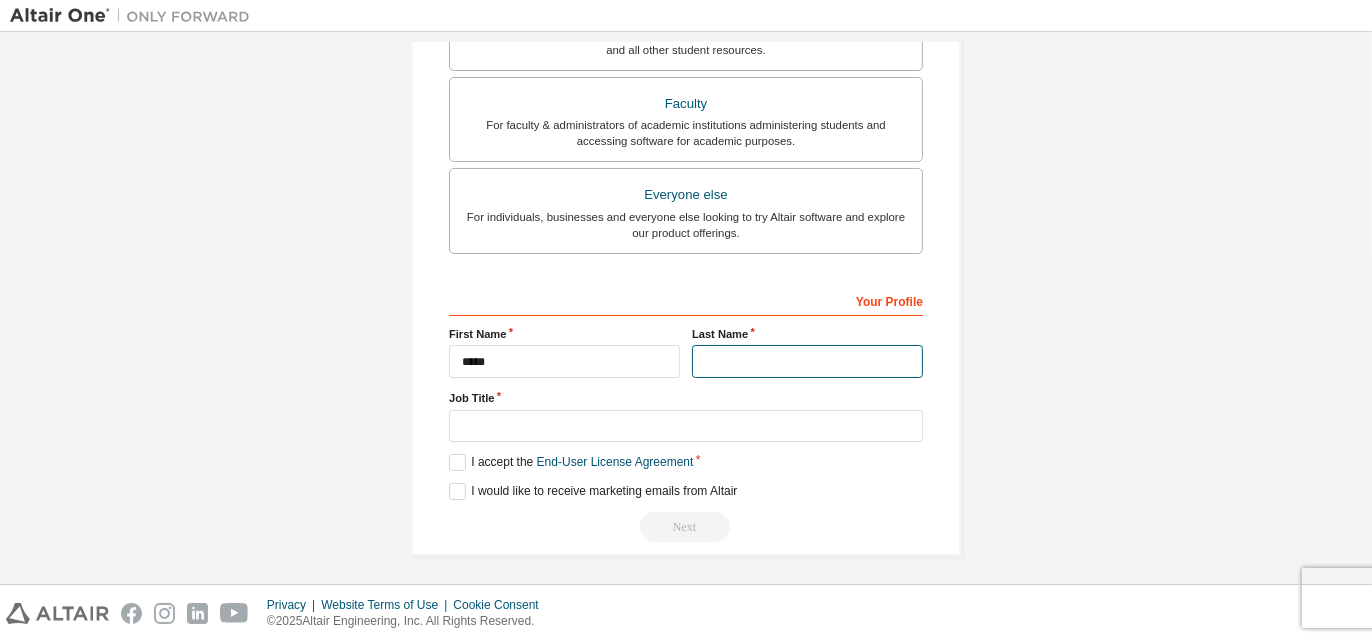 click at bounding box center [807, 361] 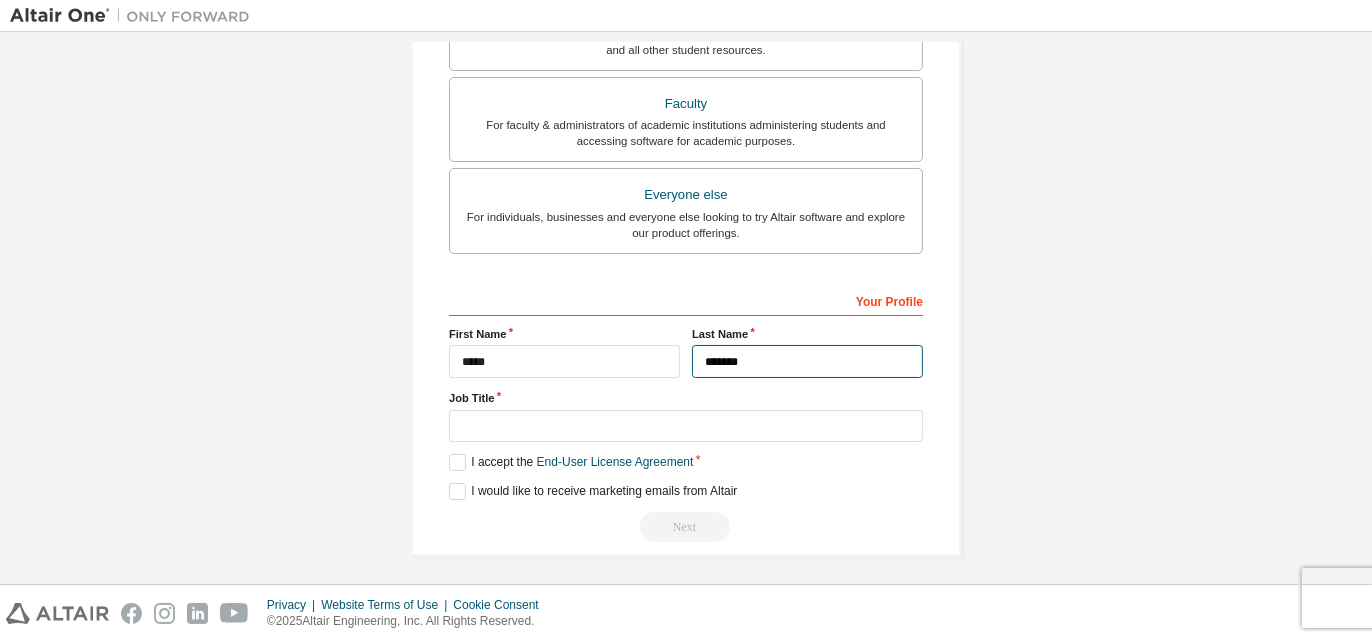 type on "*******" 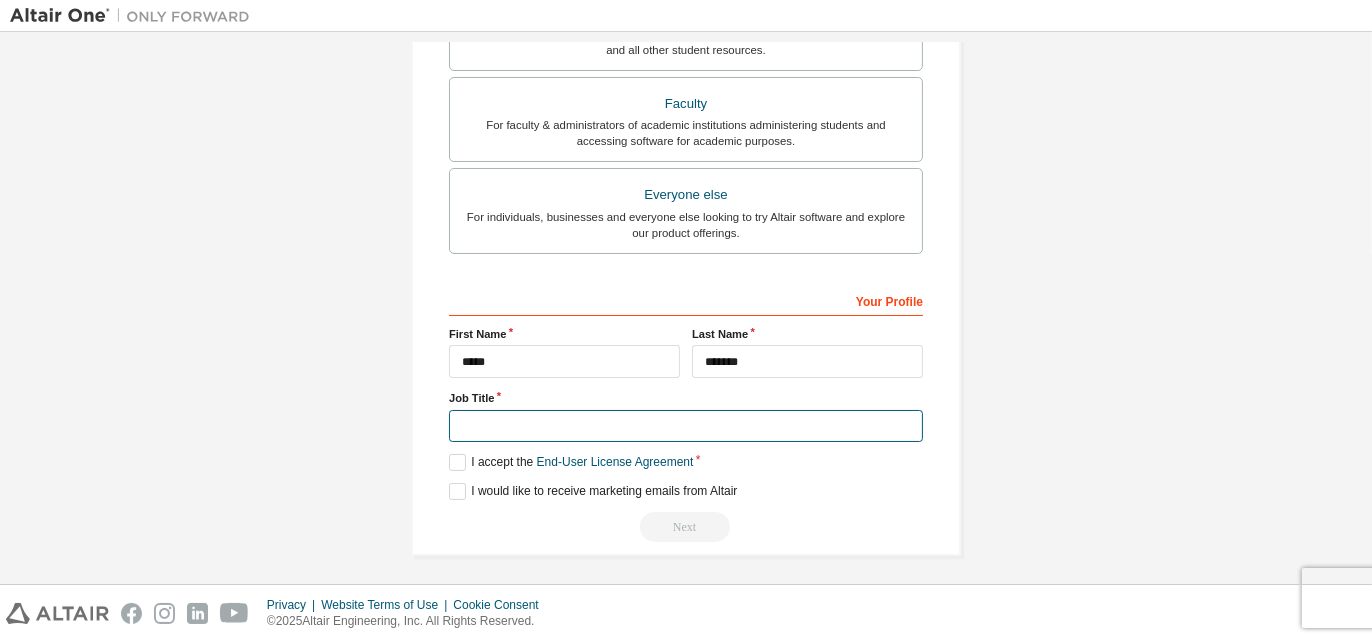 click at bounding box center [686, 426] 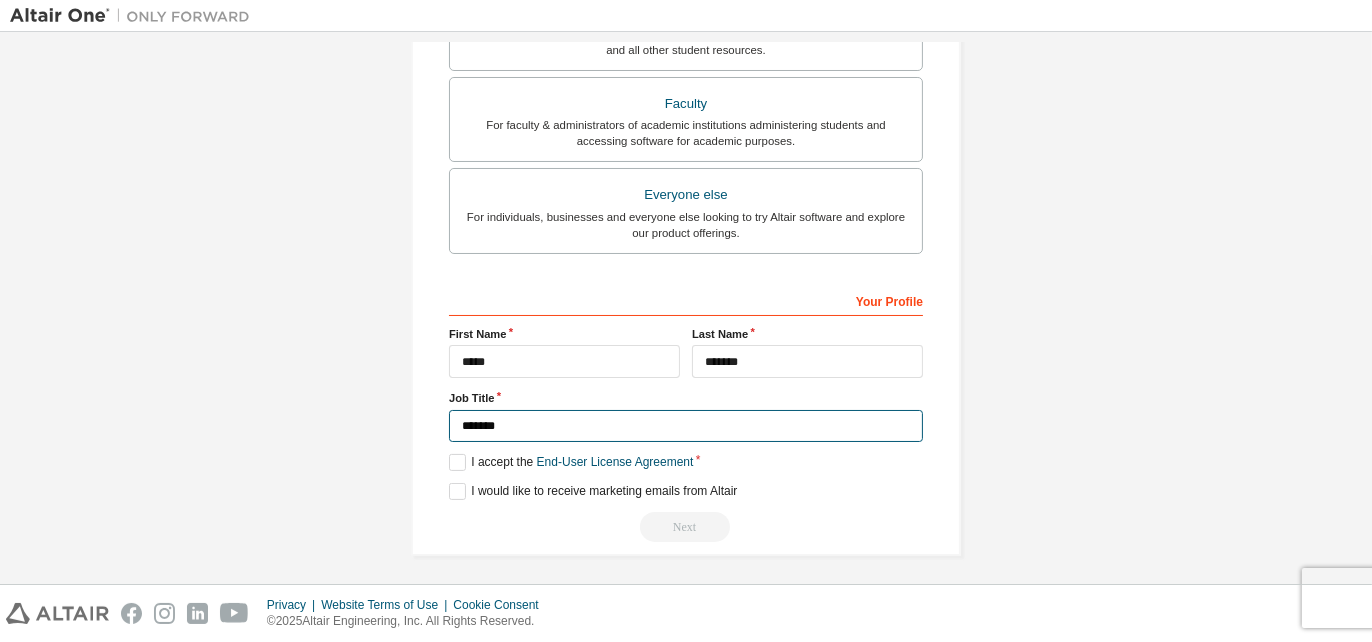 type on "*******" 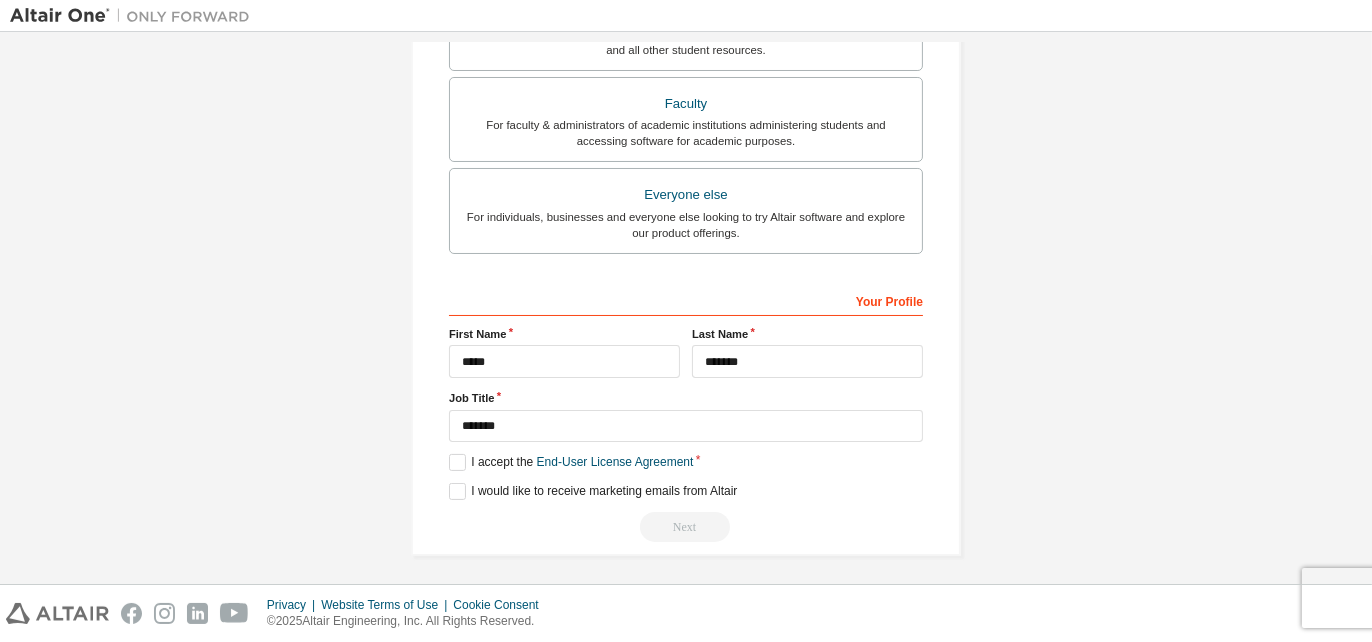 click on "Your Profile First Name ***** Last Name ******* Job Title ******* Please provide State/Province to help us route sales and support resources to you more efficiently. I accept the    End-User License Agreement I would like to receive marketing emails from Altair Next" at bounding box center [686, 413] 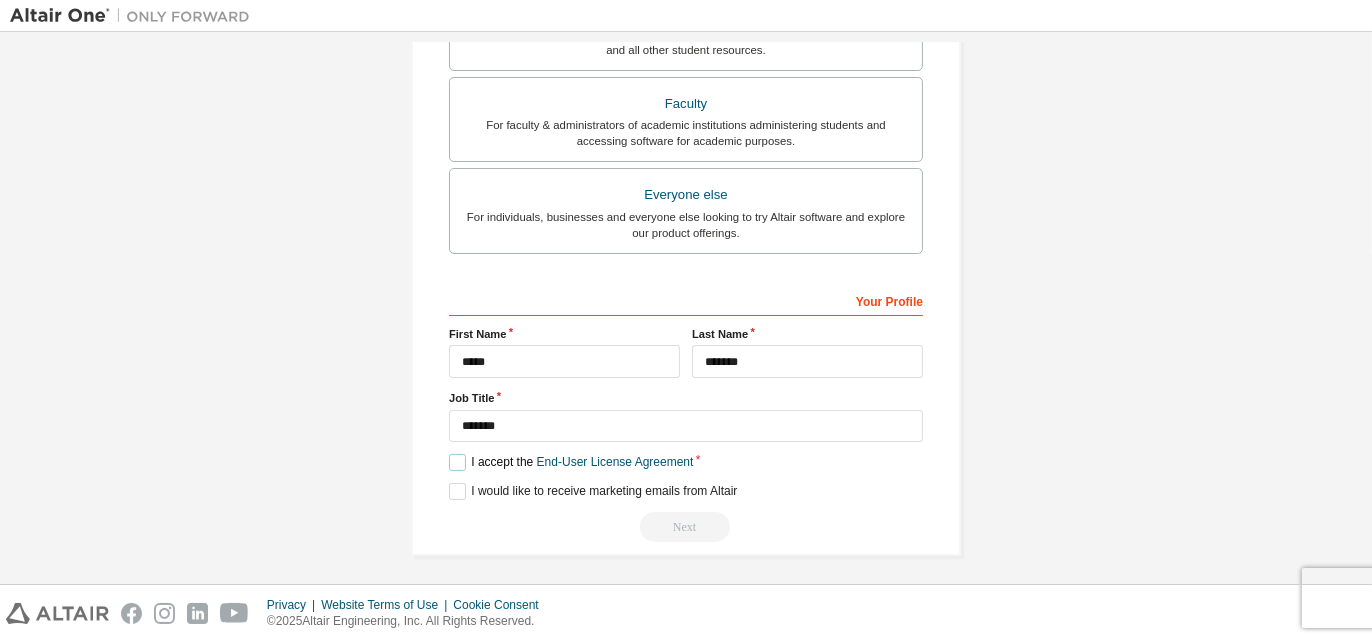 click on "I accept the    End-User License Agreement" at bounding box center [571, 462] 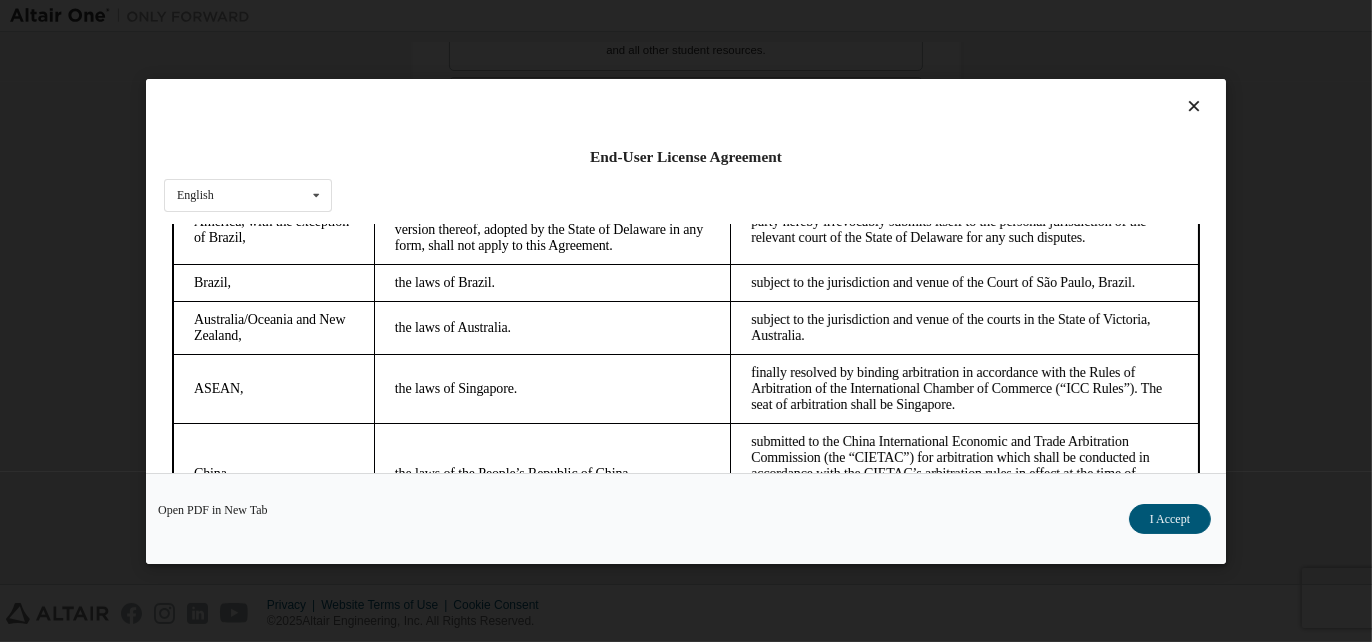 scroll, scrollTop: 5343, scrollLeft: 0, axis: vertical 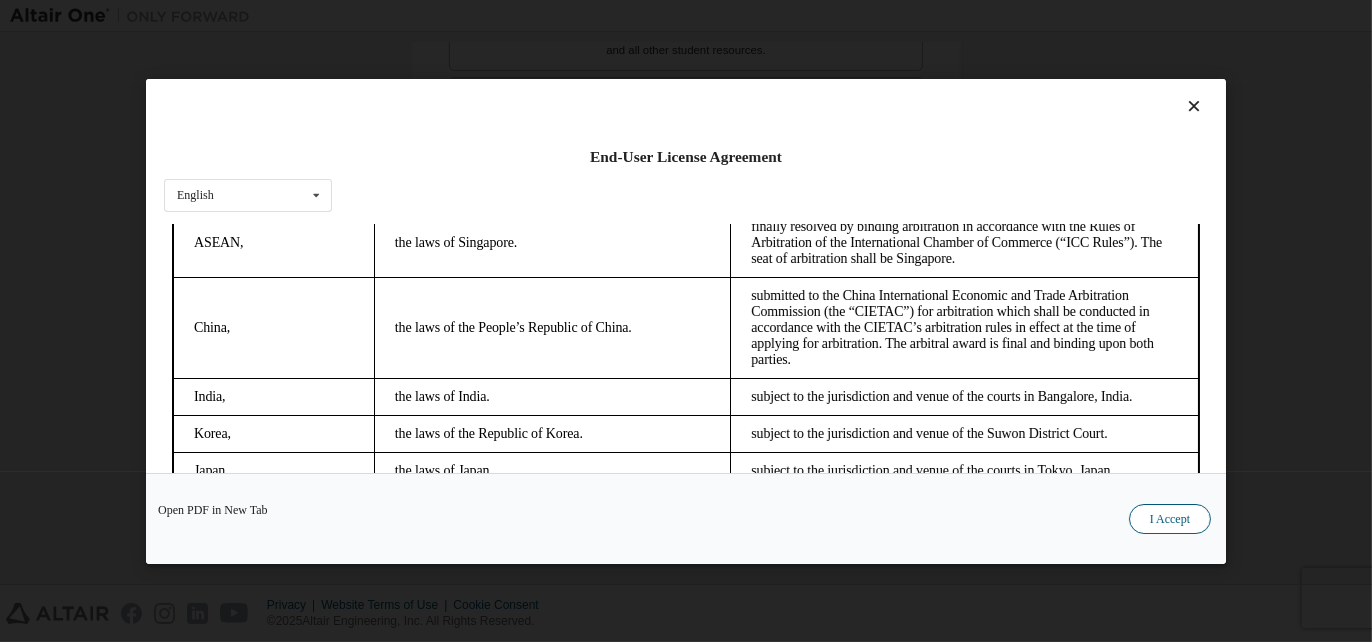 click on "I Accept" at bounding box center (1170, 518) 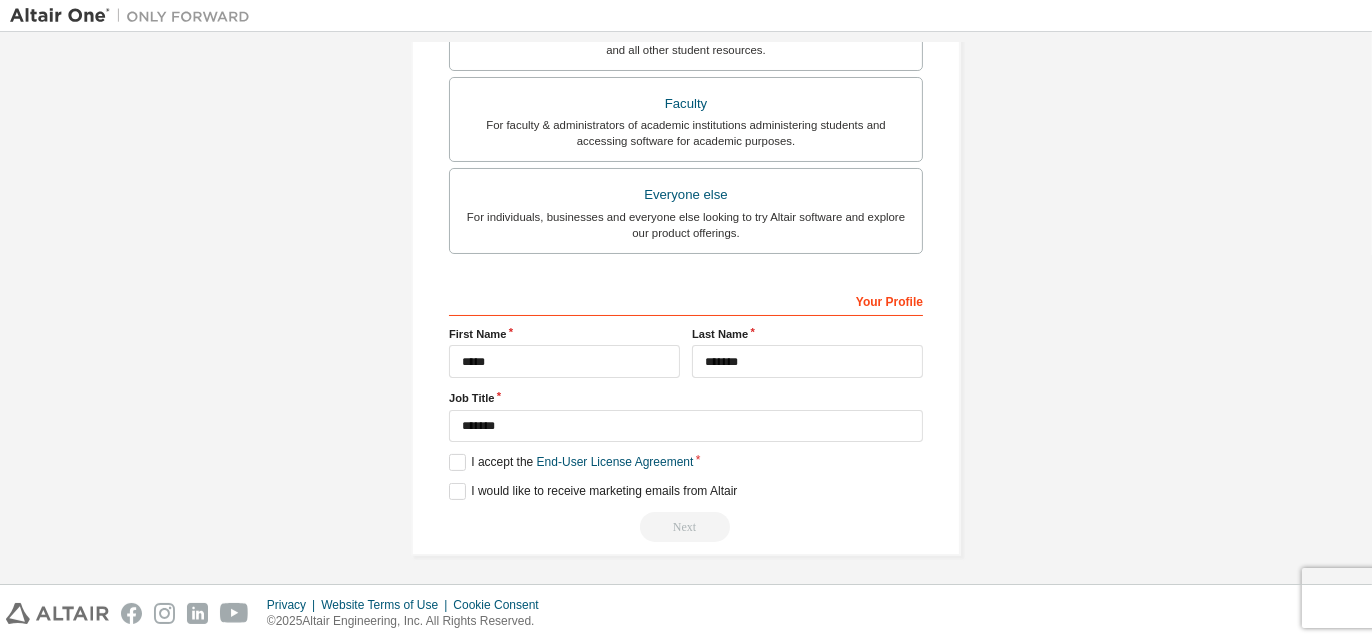 scroll, scrollTop: 0, scrollLeft: 0, axis: both 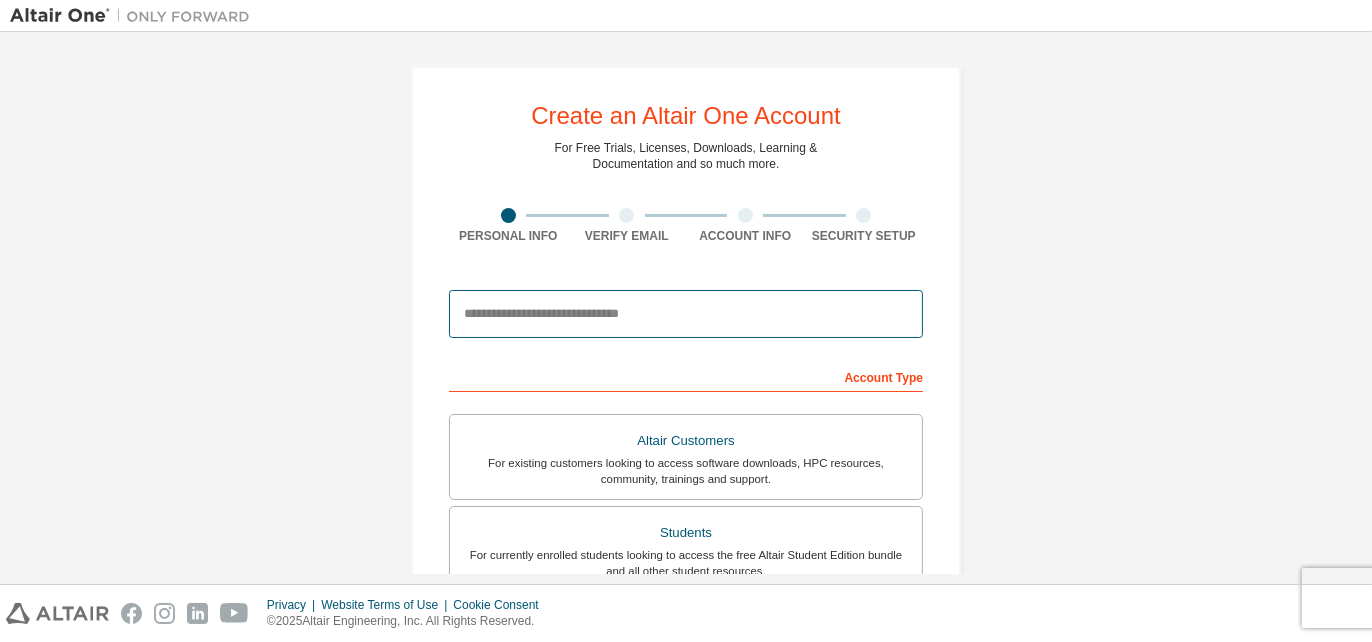 click at bounding box center (686, 314) 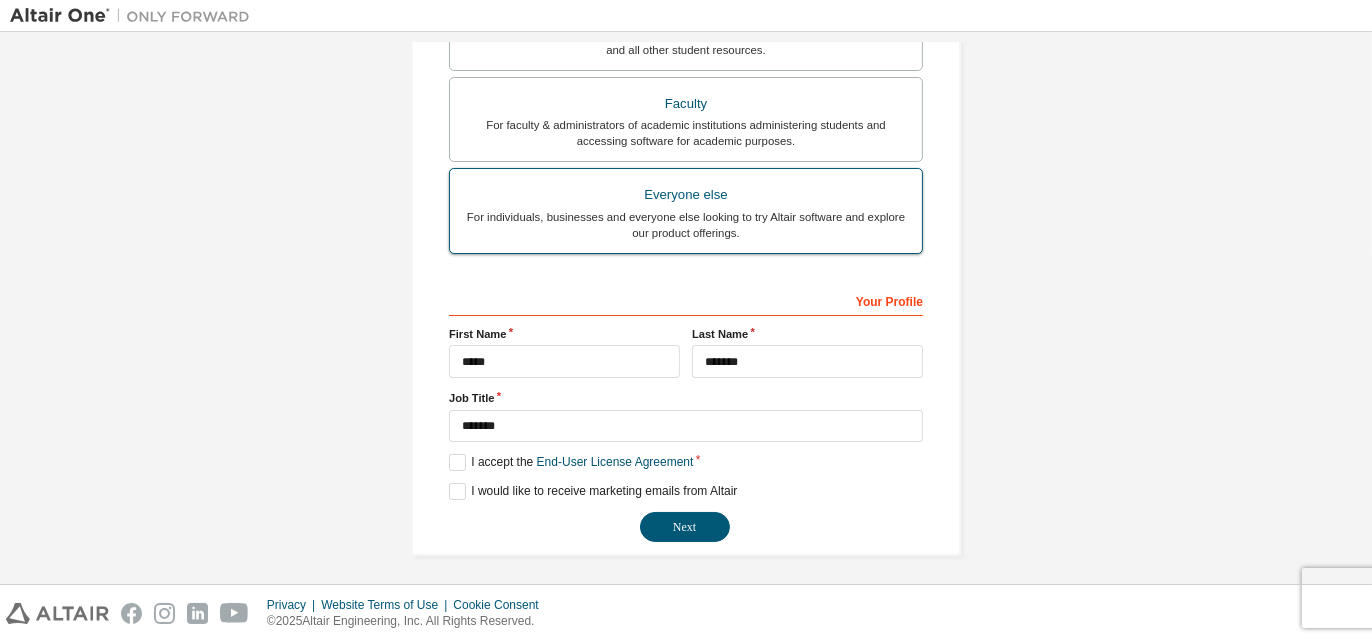 scroll, scrollTop: 0, scrollLeft: 0, axis: both 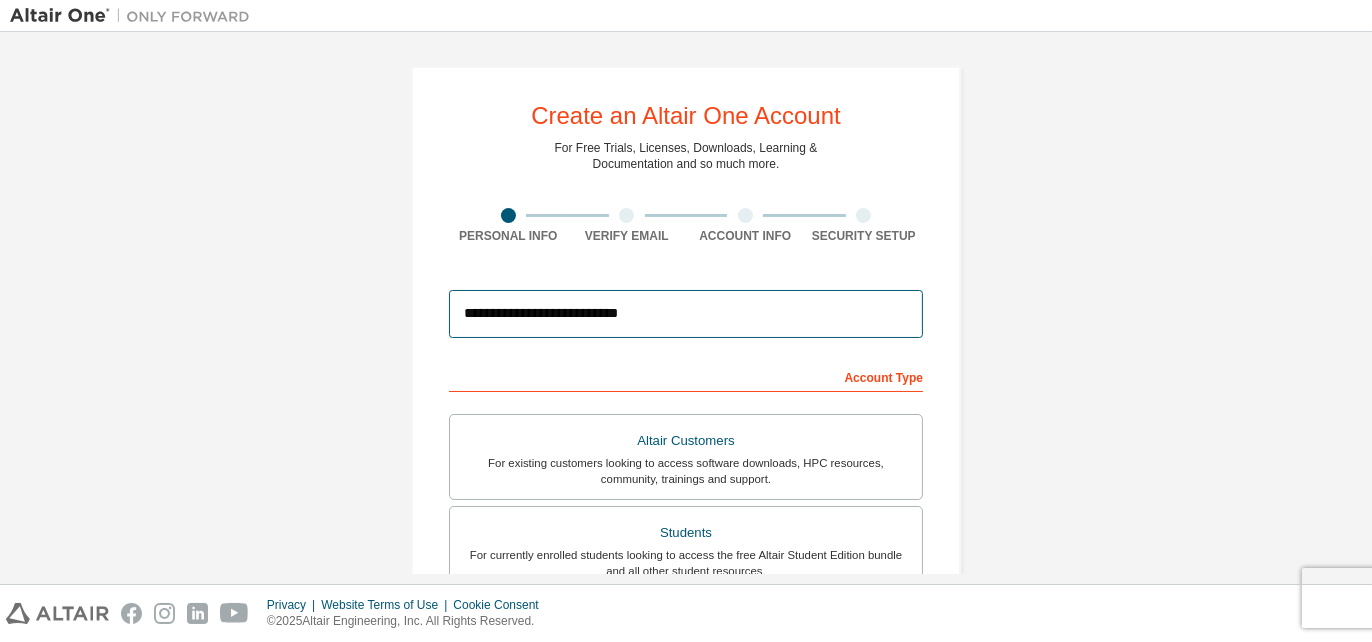 click on "**********" at bounding box center [686, 314] 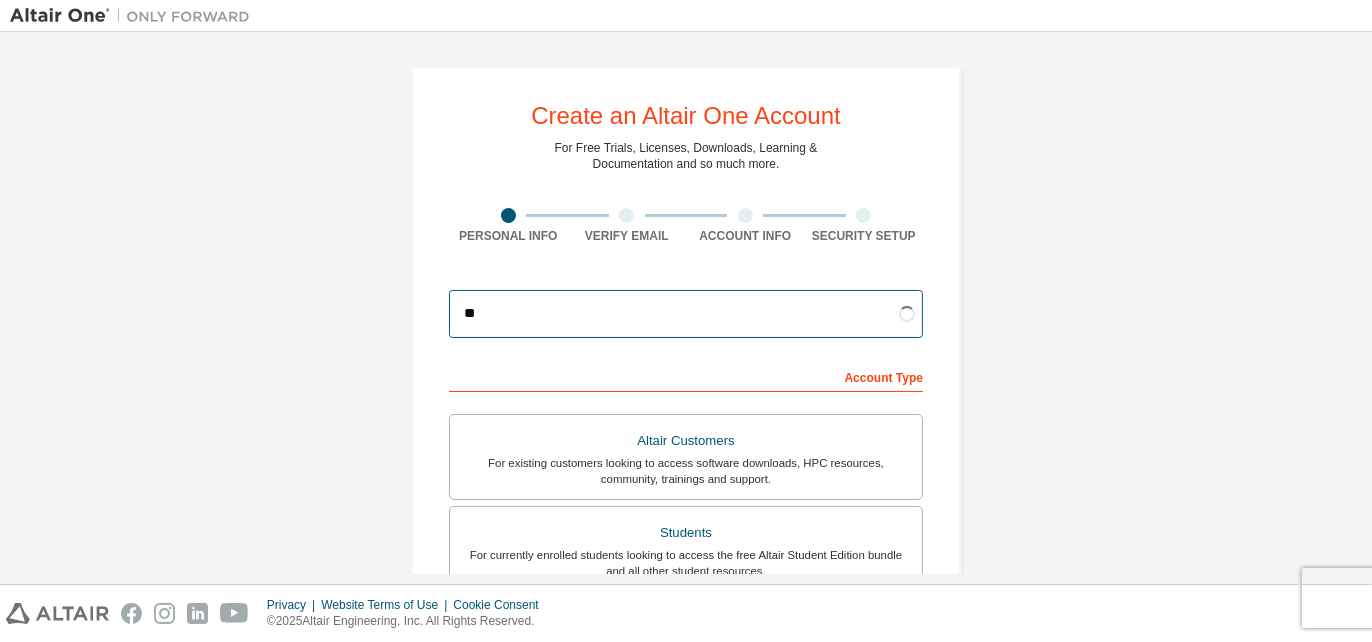 type on "*" 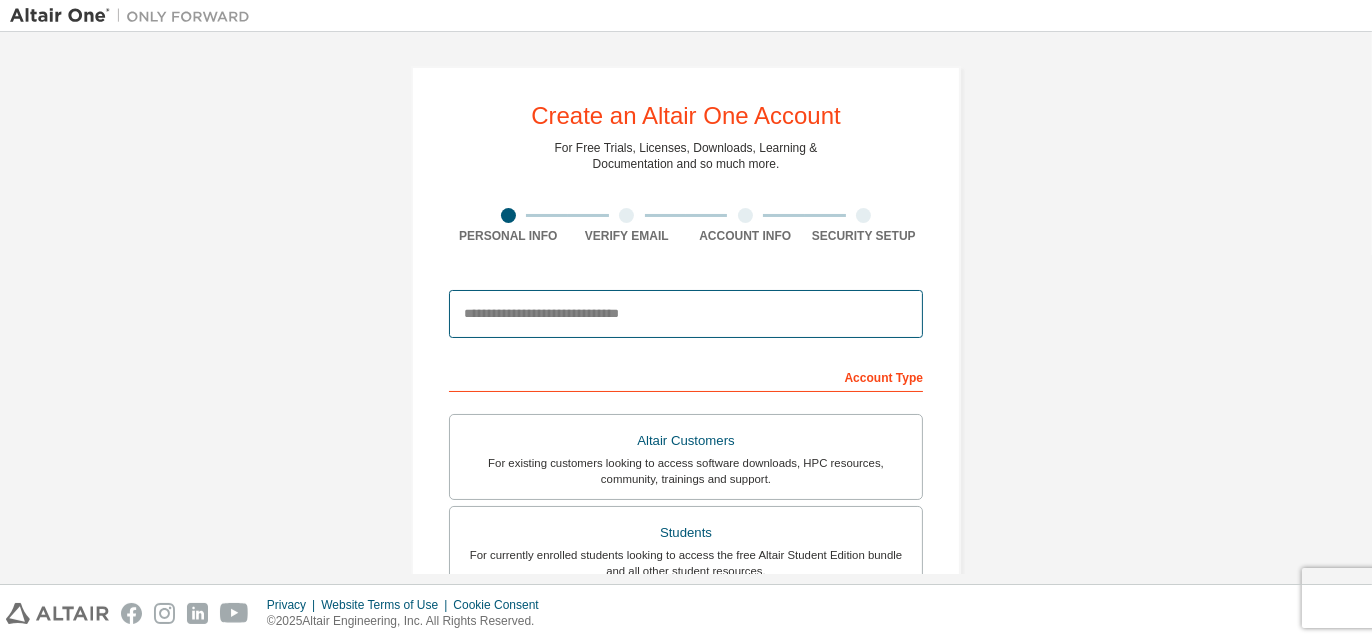 scroll, scrollTop: 521, scrollLeft: 0, axis: vertical 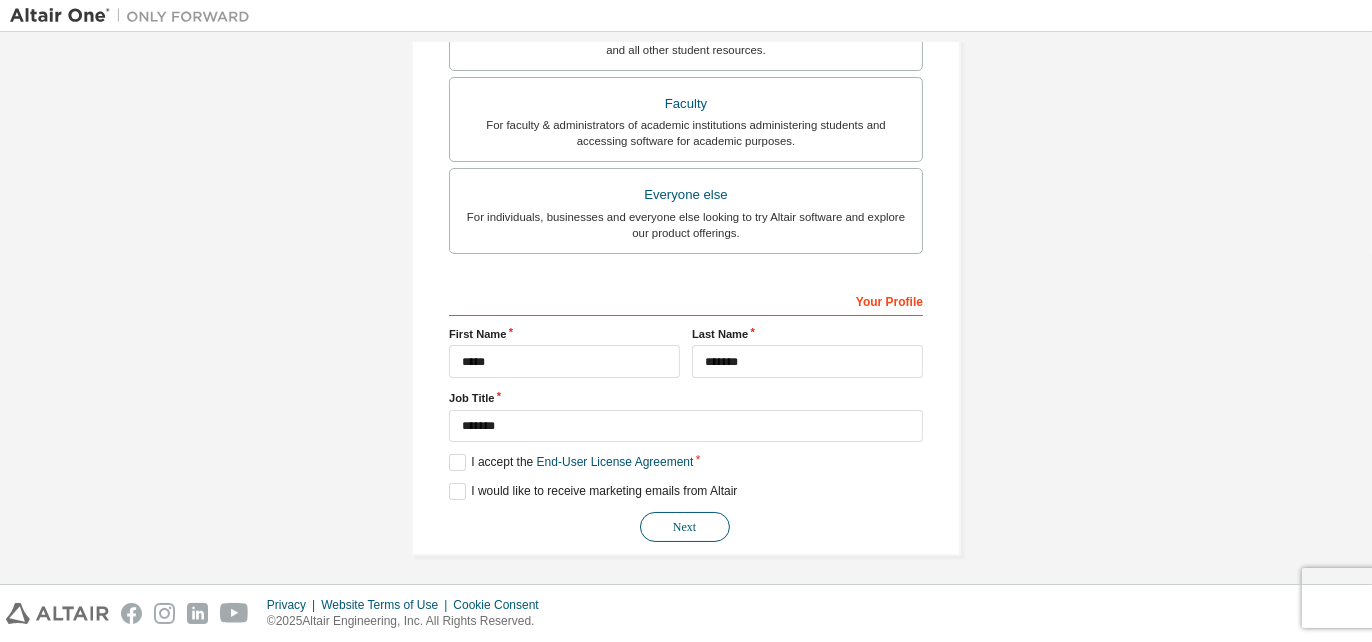 click on "Next" at bounding box center (685, 527) 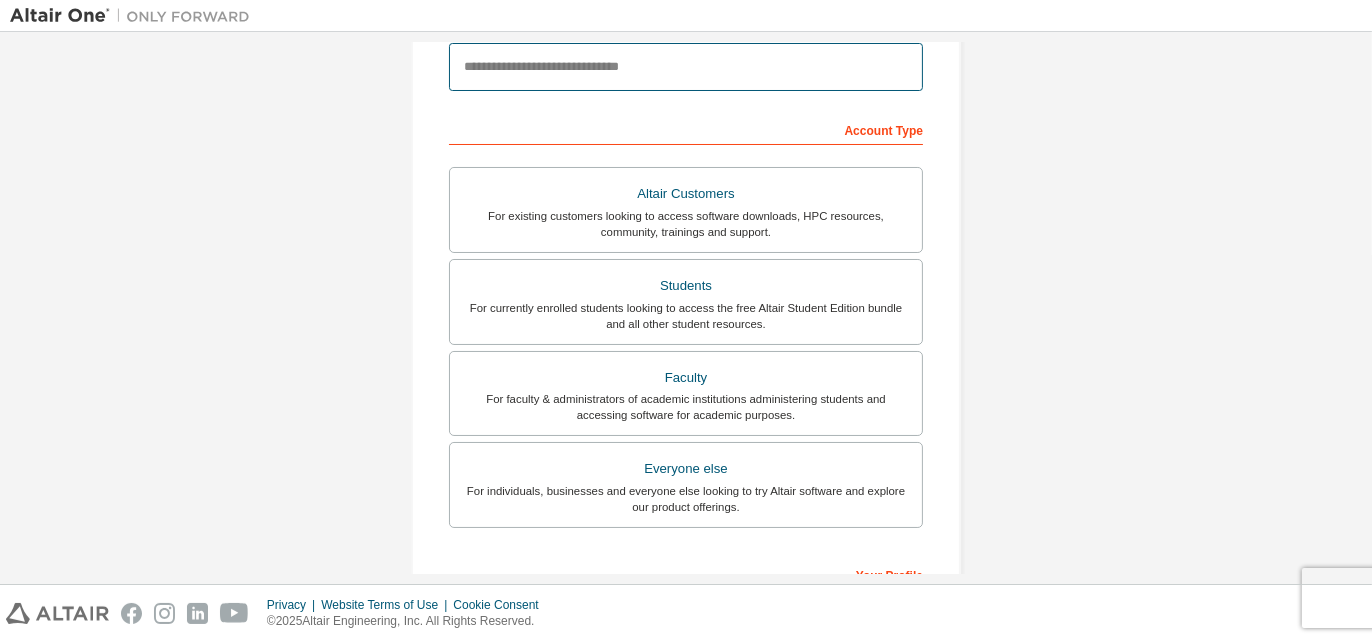 click at bounding box center (686, 67) 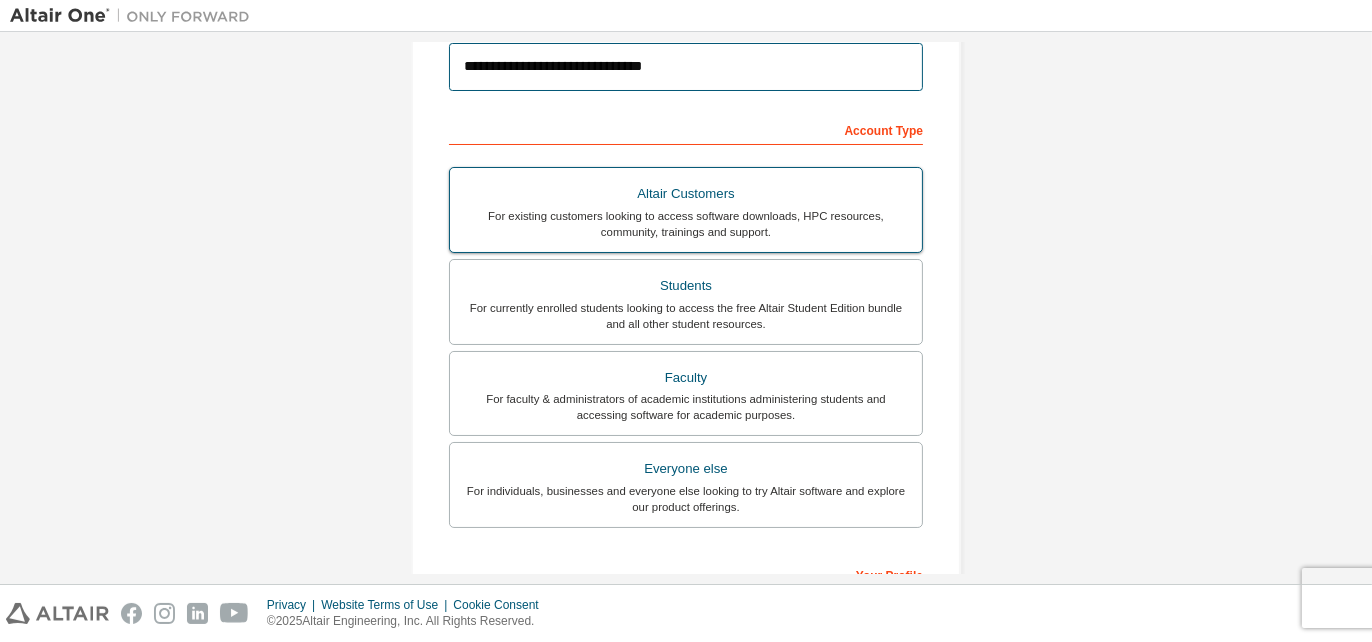 scroll, scrollTop: 521, scrollLeft: 0, axis: vertical 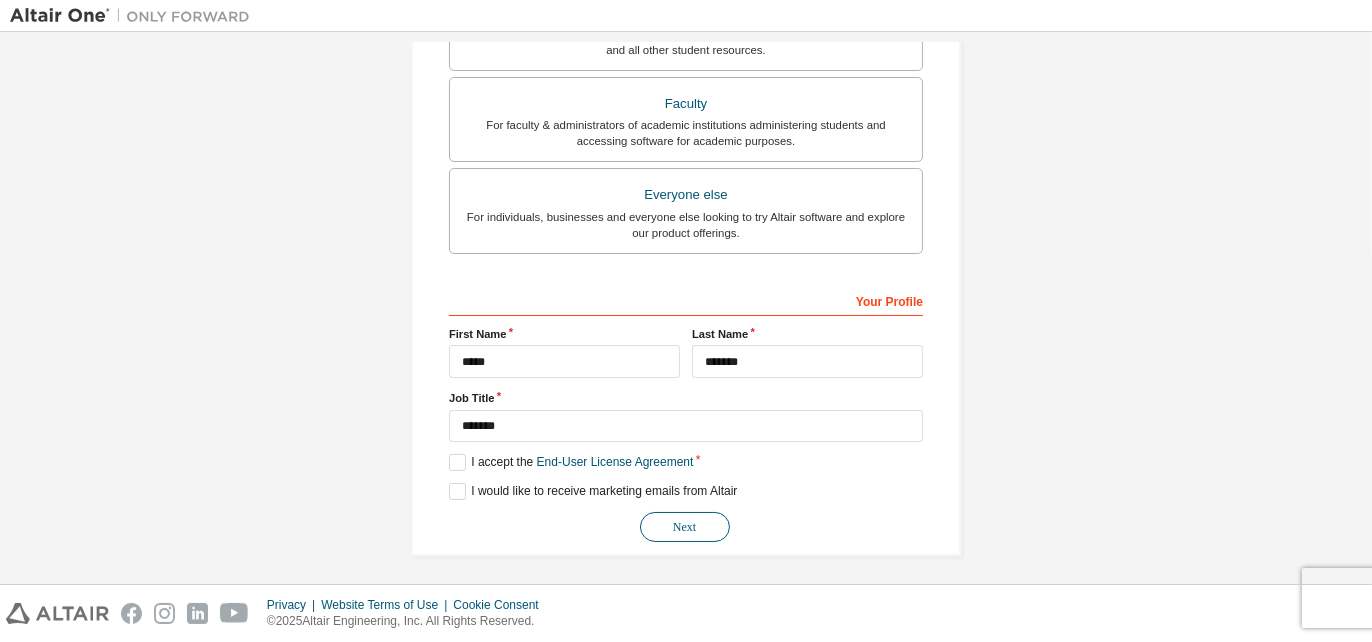 type on "**********" 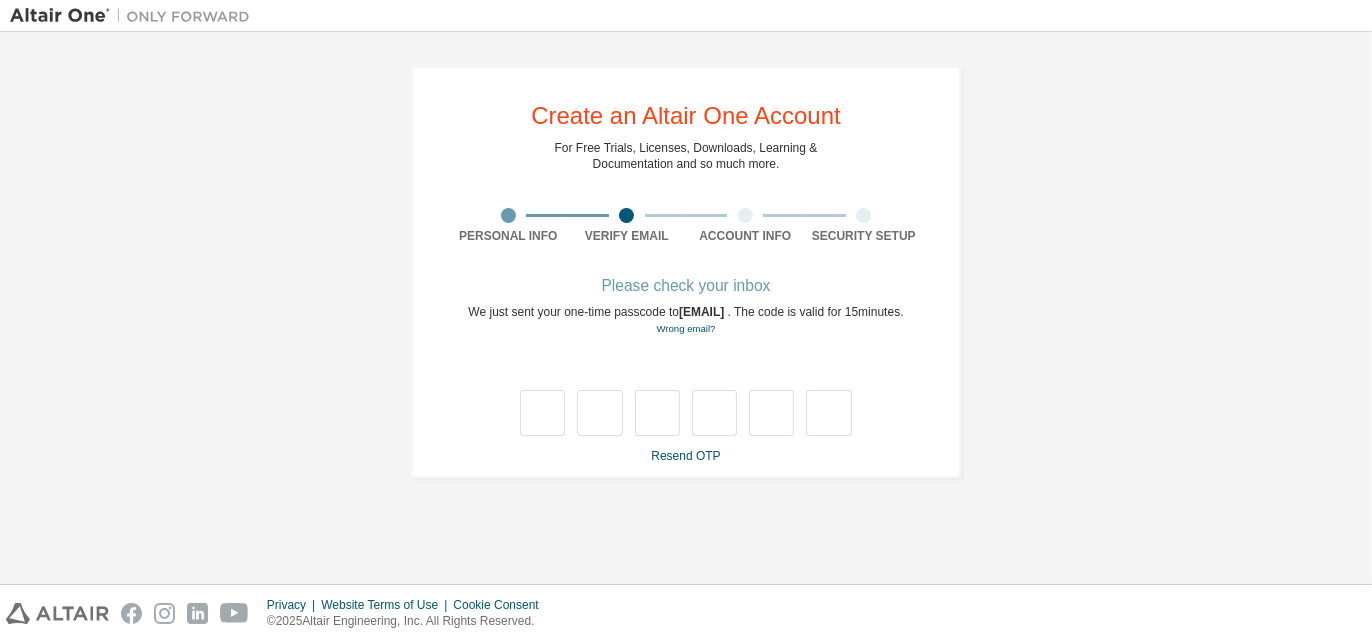 scroll, scrollTop: 0, scrollLeft: 0, axis: both 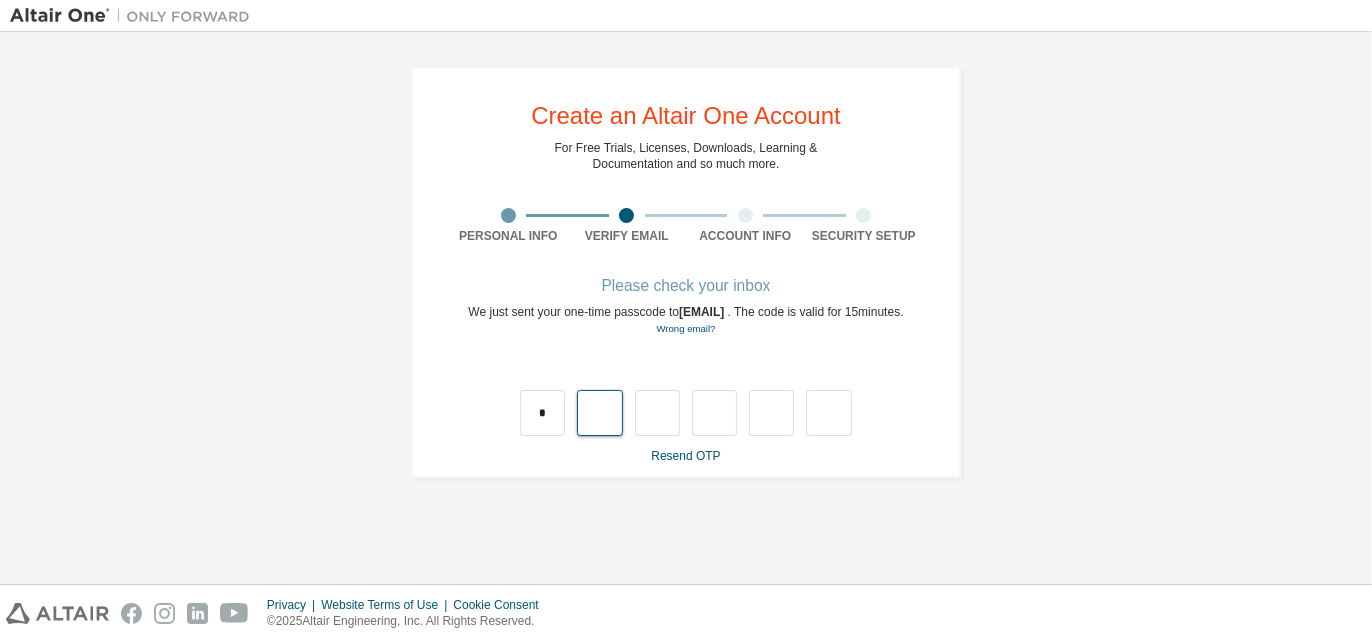 type on "*" 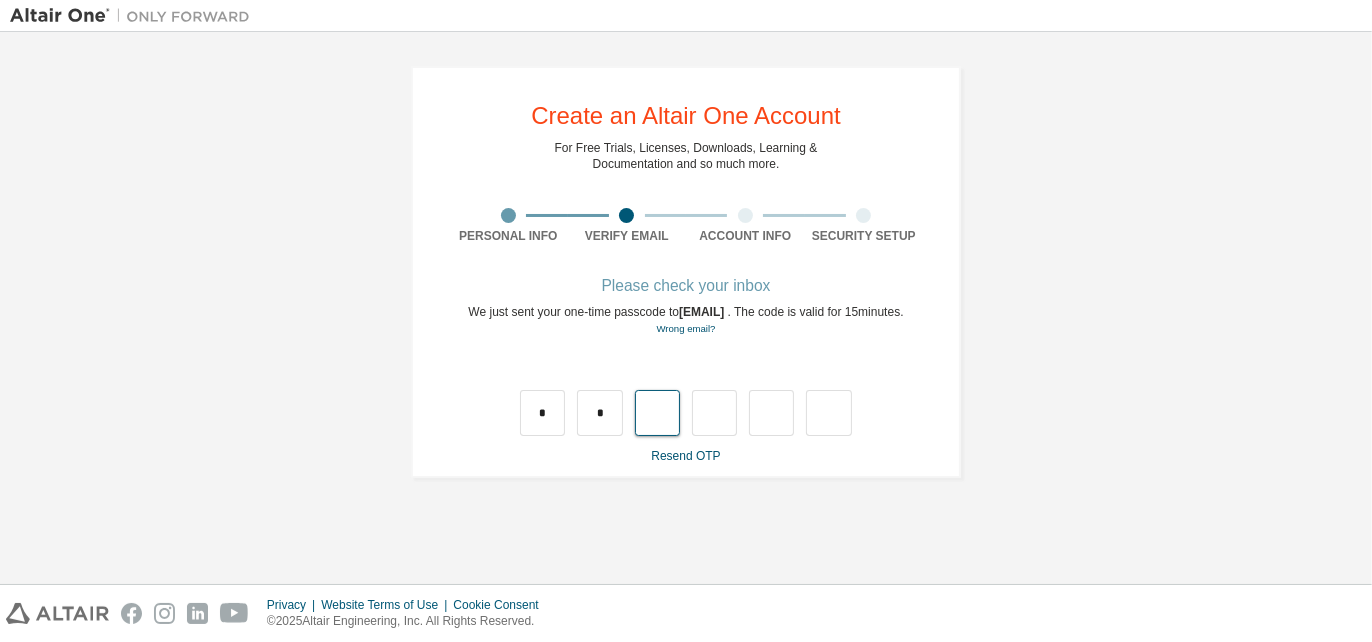 type on "*" 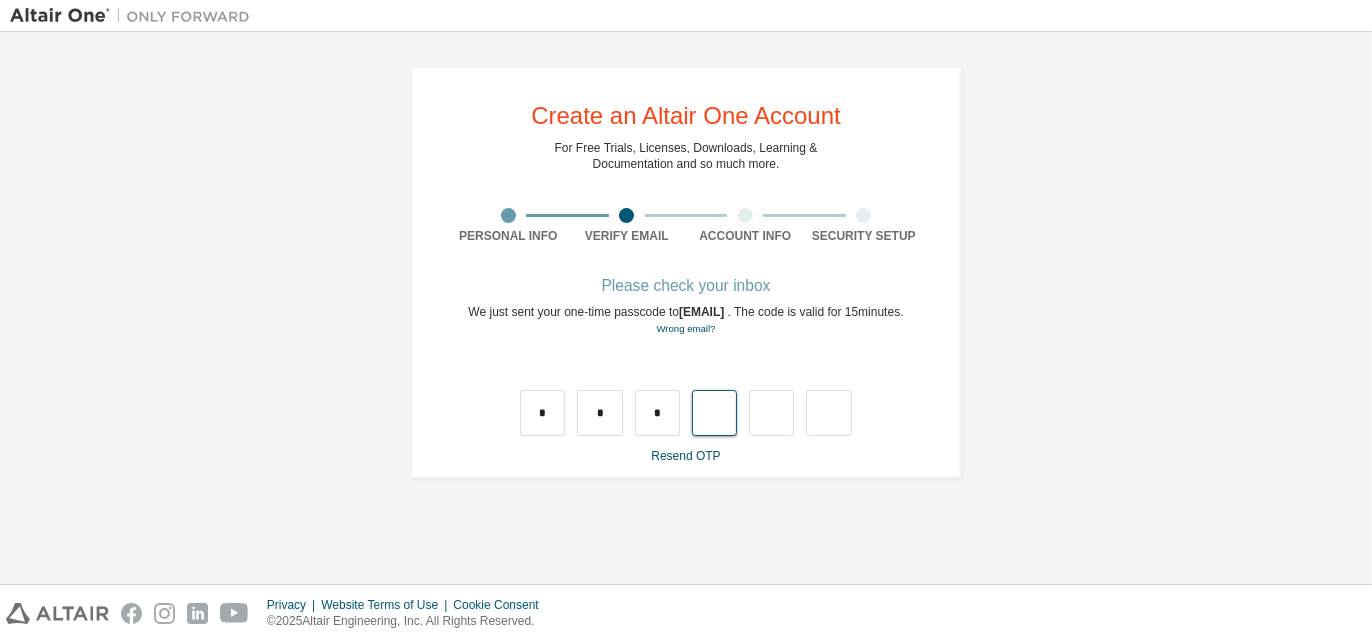 type on "*" 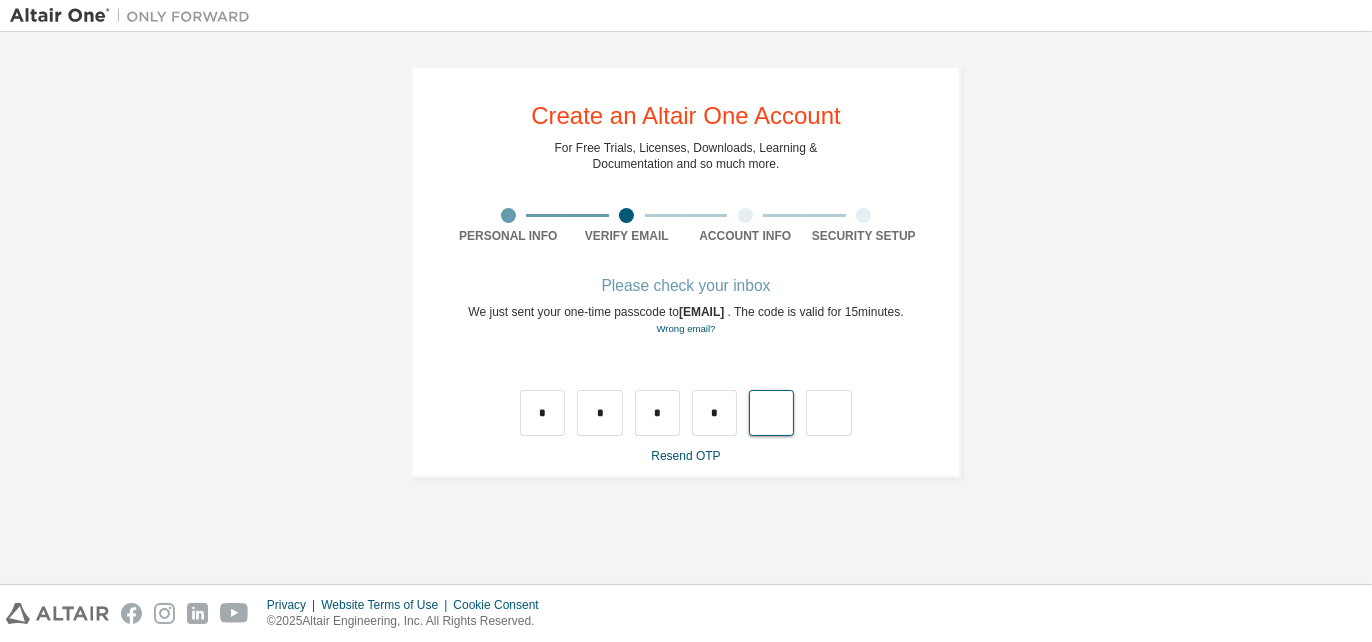 type on "*" 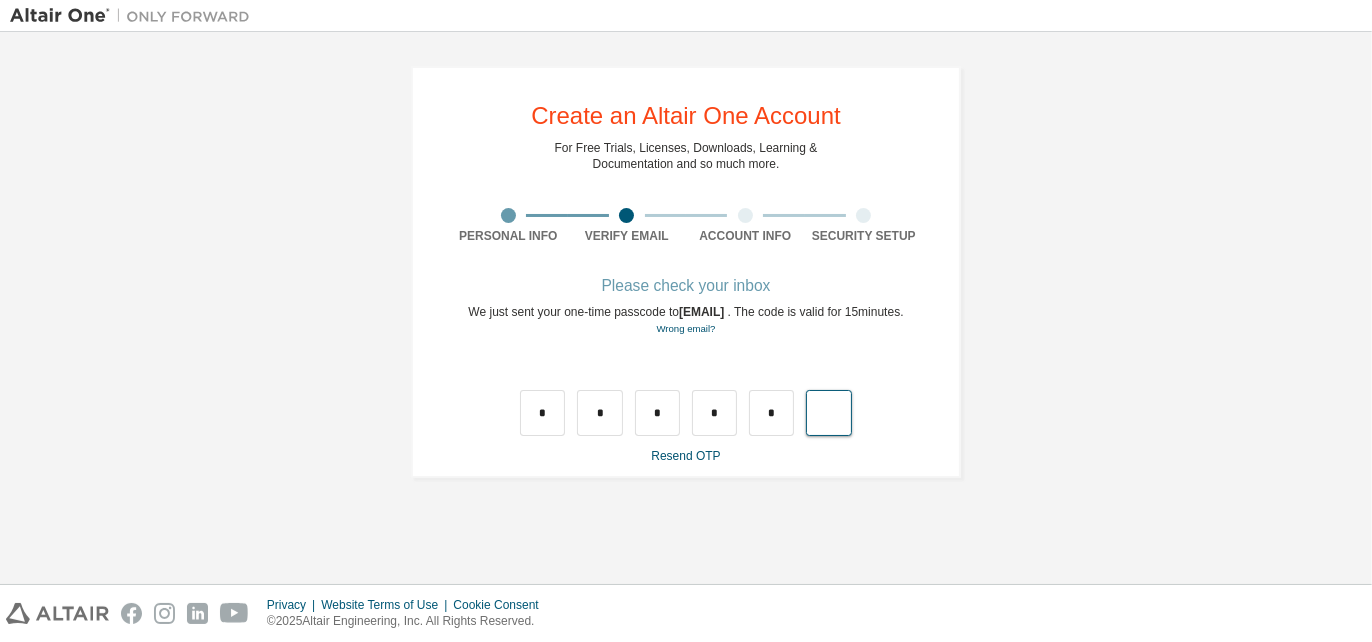 type on "*" 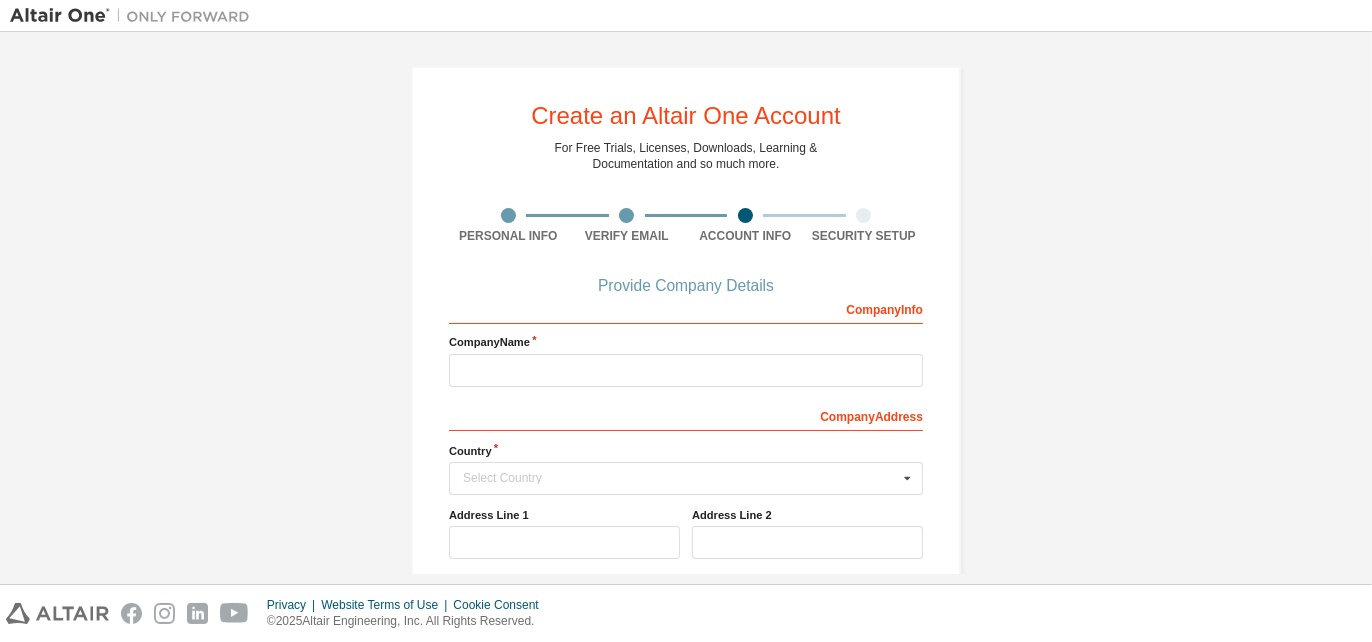 scroll, scrollTop: 266, scrollLeft: 0, axis: vertical 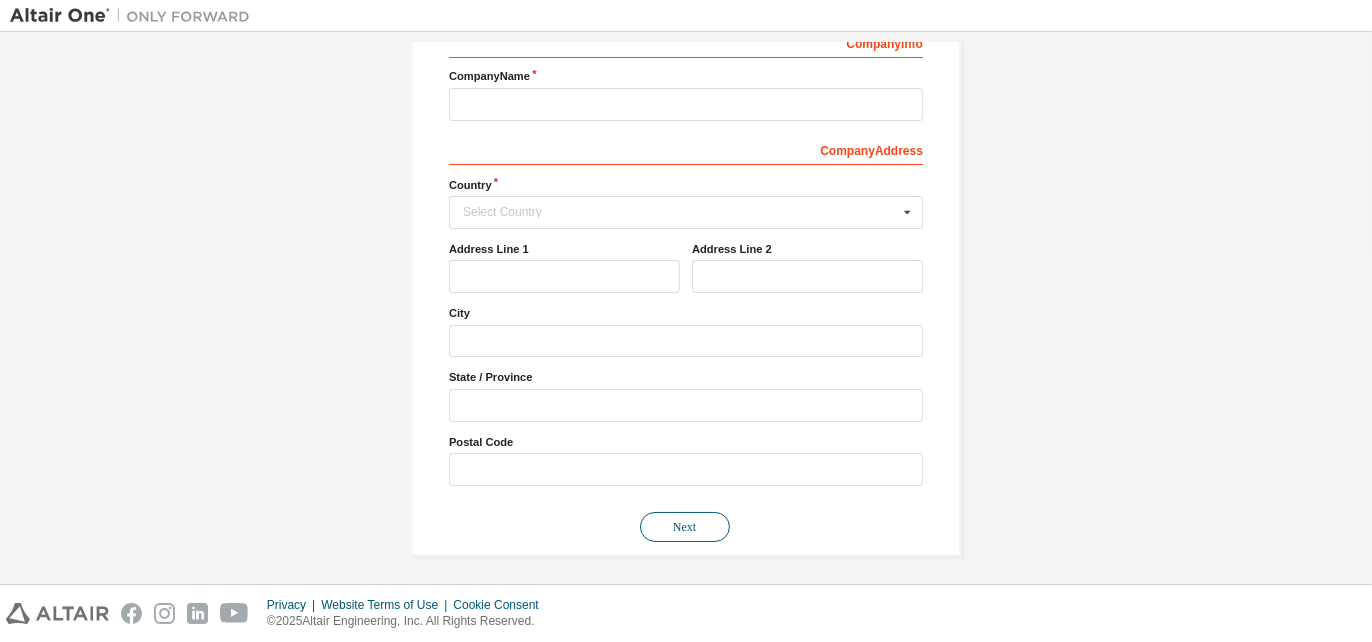 click on "Next" at bounding box center [685, 527] 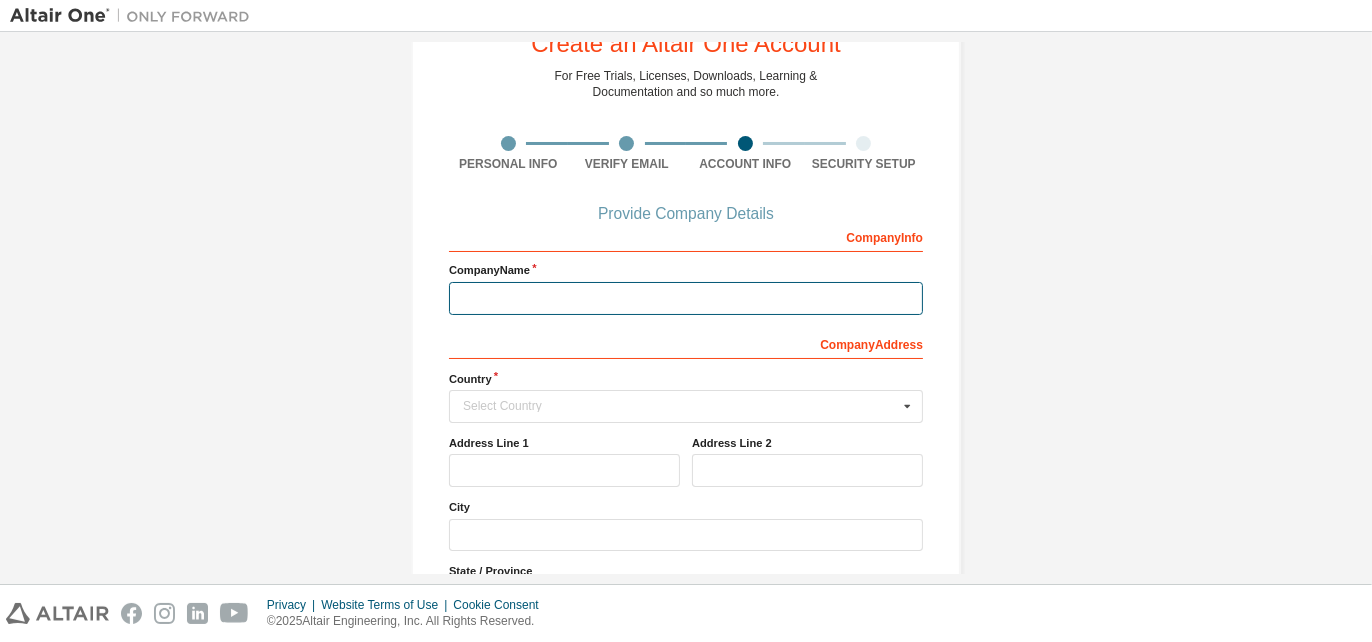 scroll, scrollTop: 71, scrollLeft: 0, axis: vertical 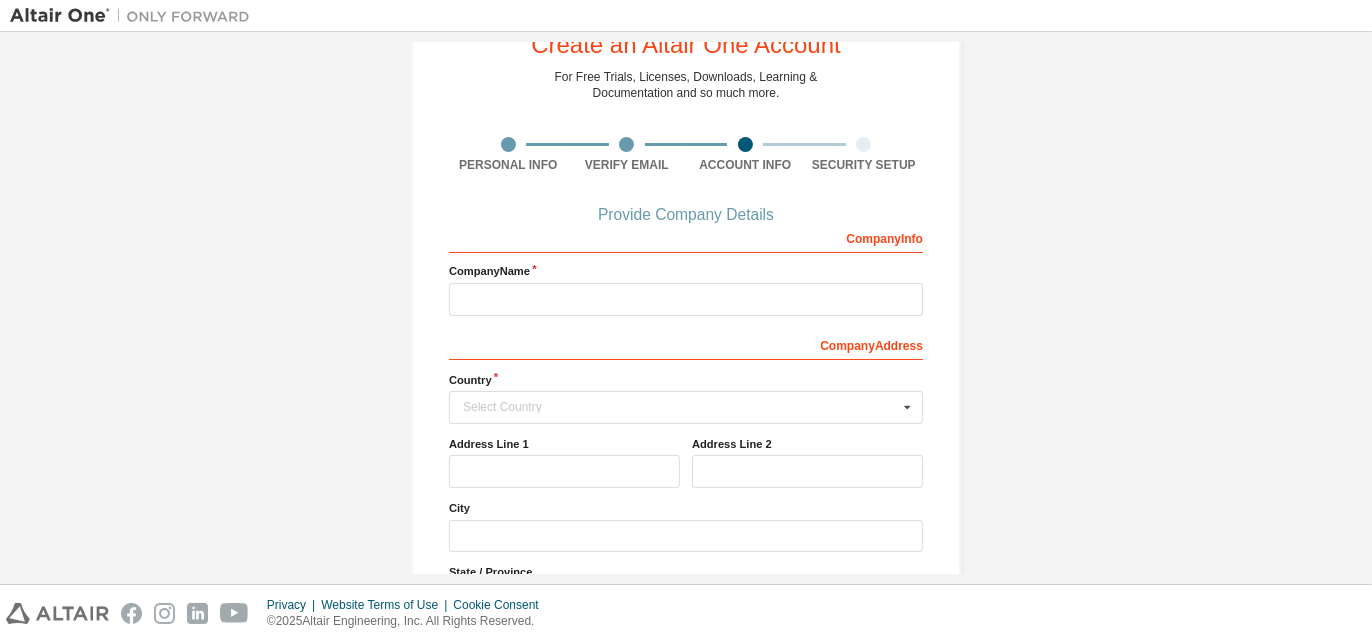 click on "Privacy Website Terms of Use Cookie Consent ©  2025  Altair Engineering, Inc. All Rights Reserved." at bounding box center [686, 613] 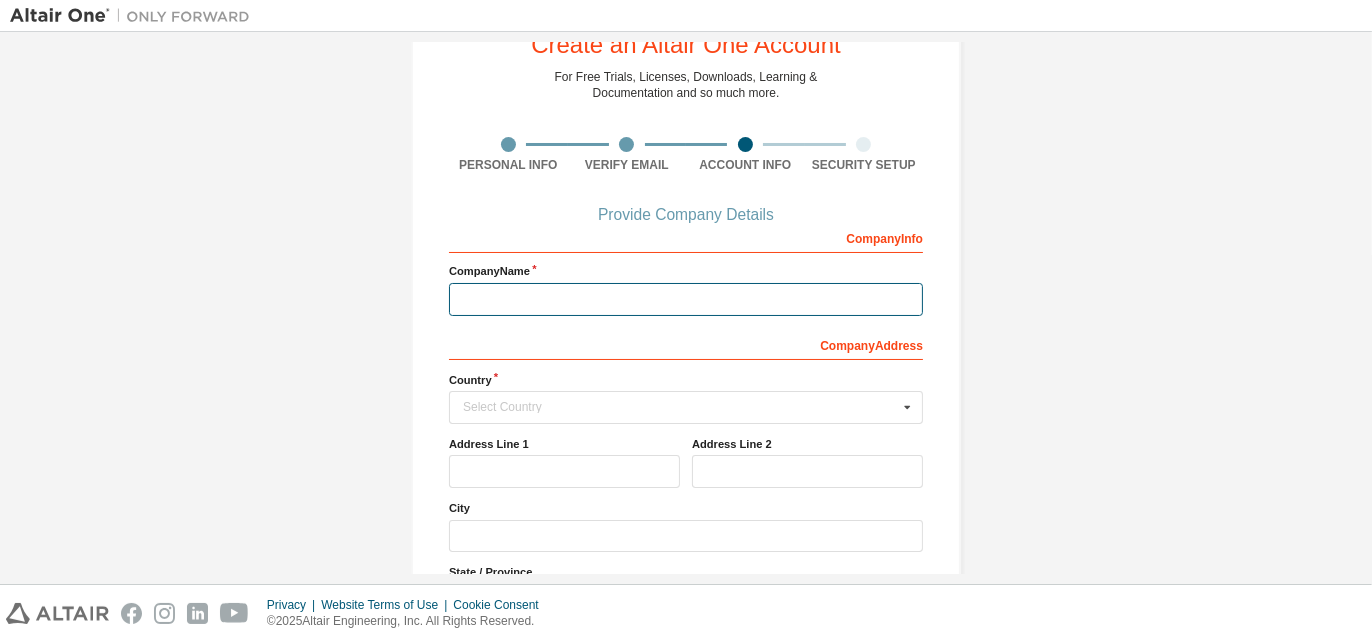 click at bounding box center (686, 299) 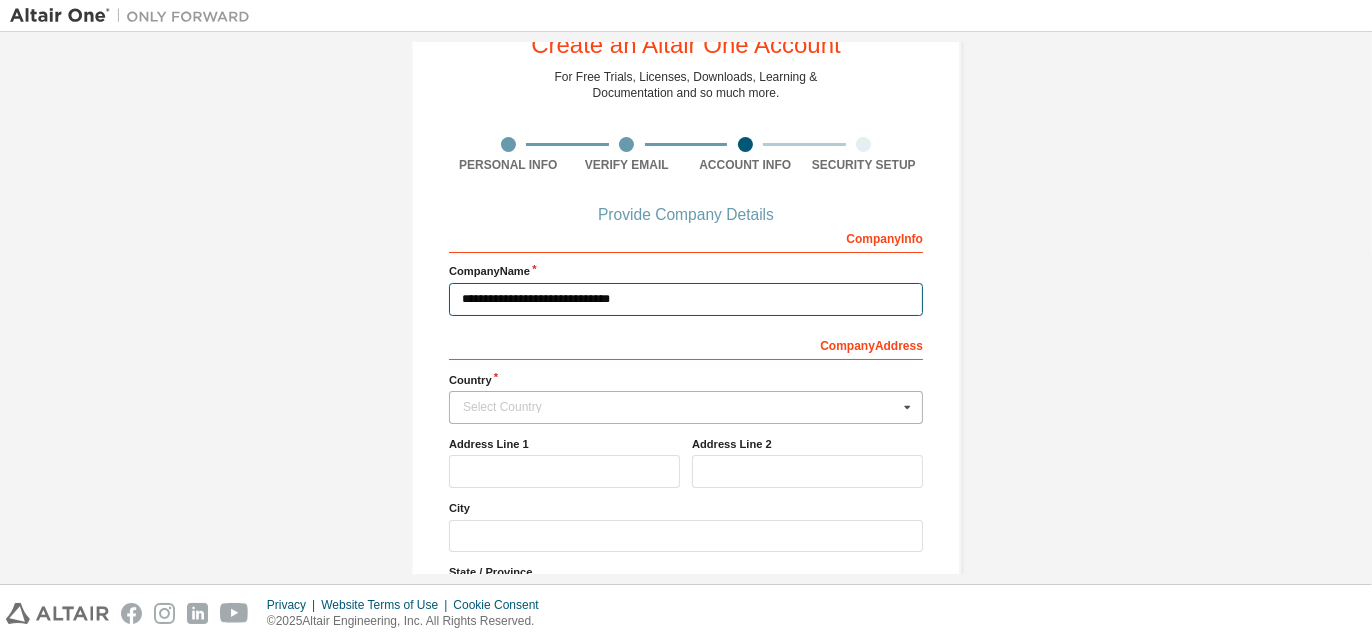 type on "**********" 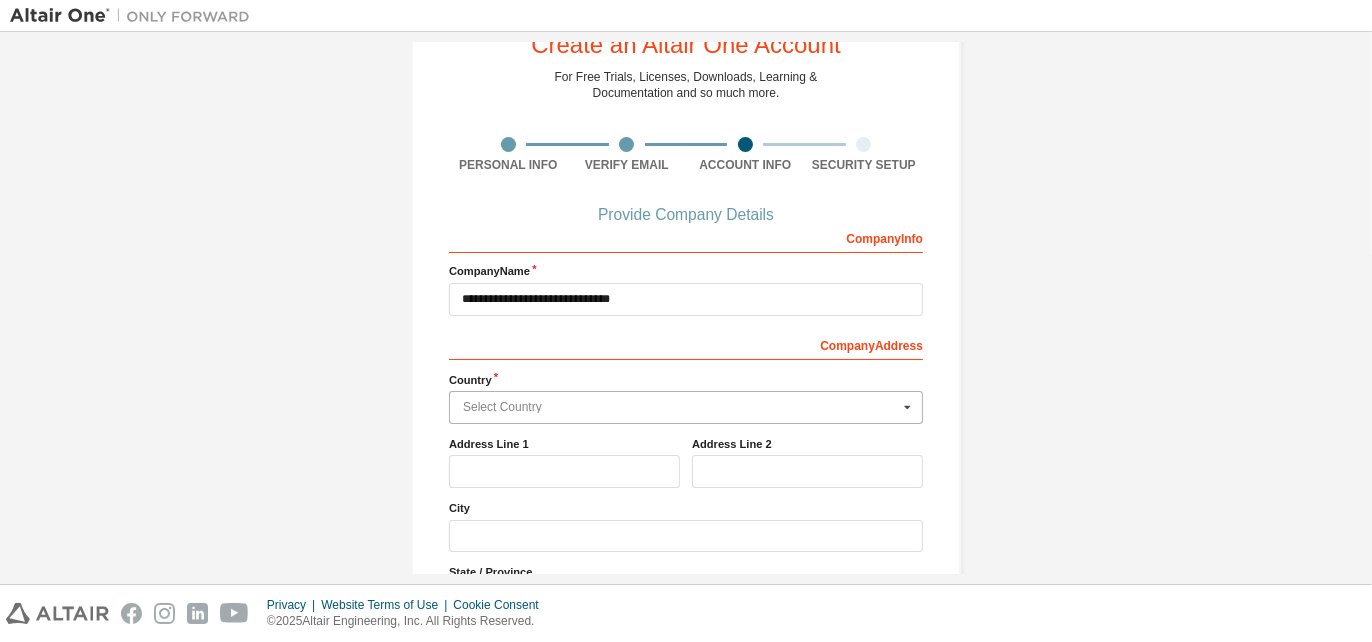 click at bounding box center [687, 407] 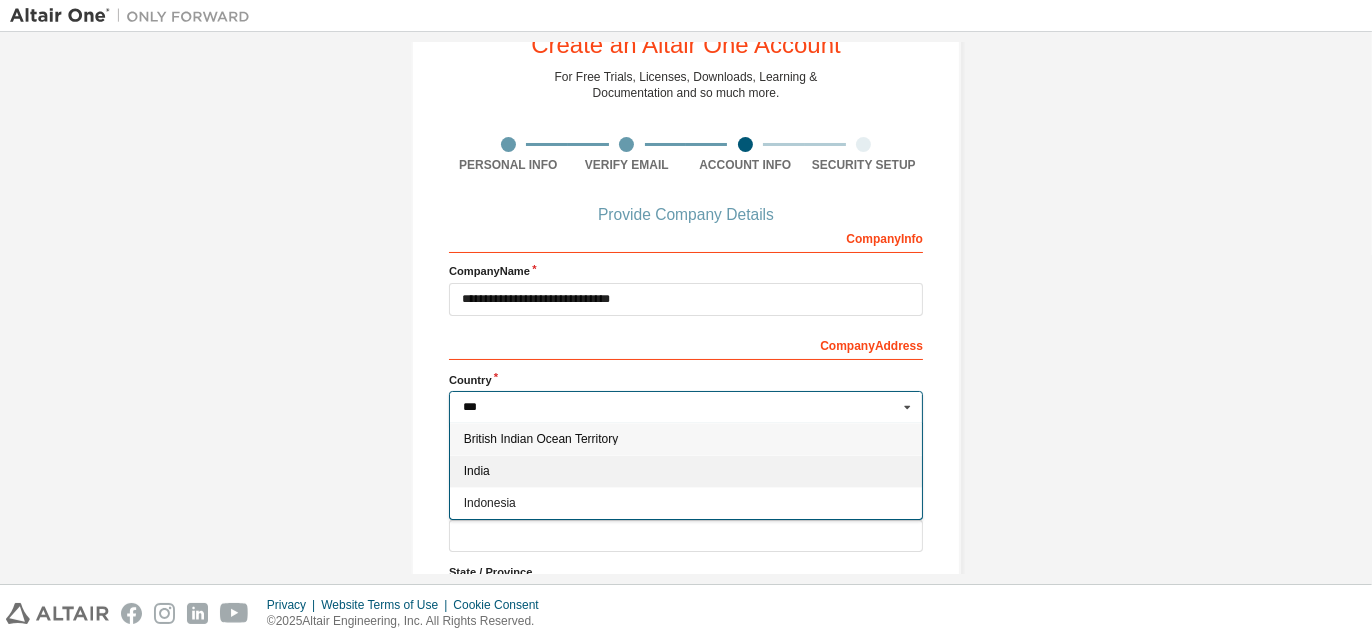 type on "***" 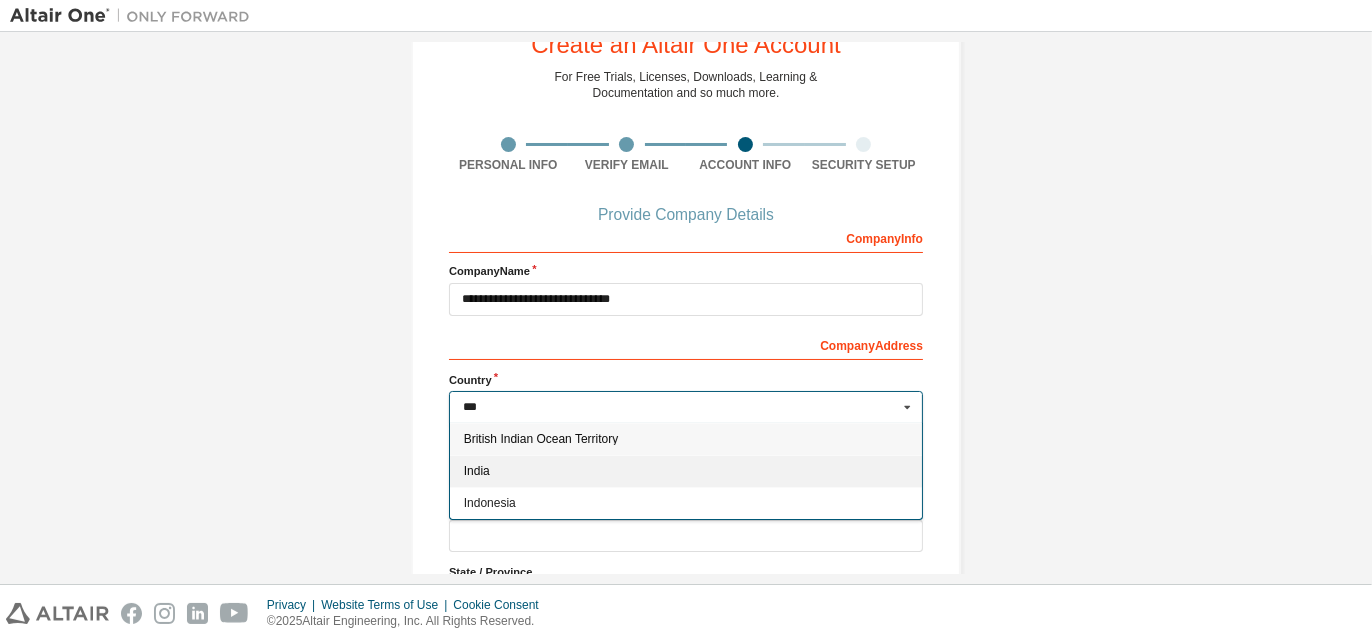 click on "India" at bounding box center [686, 471] 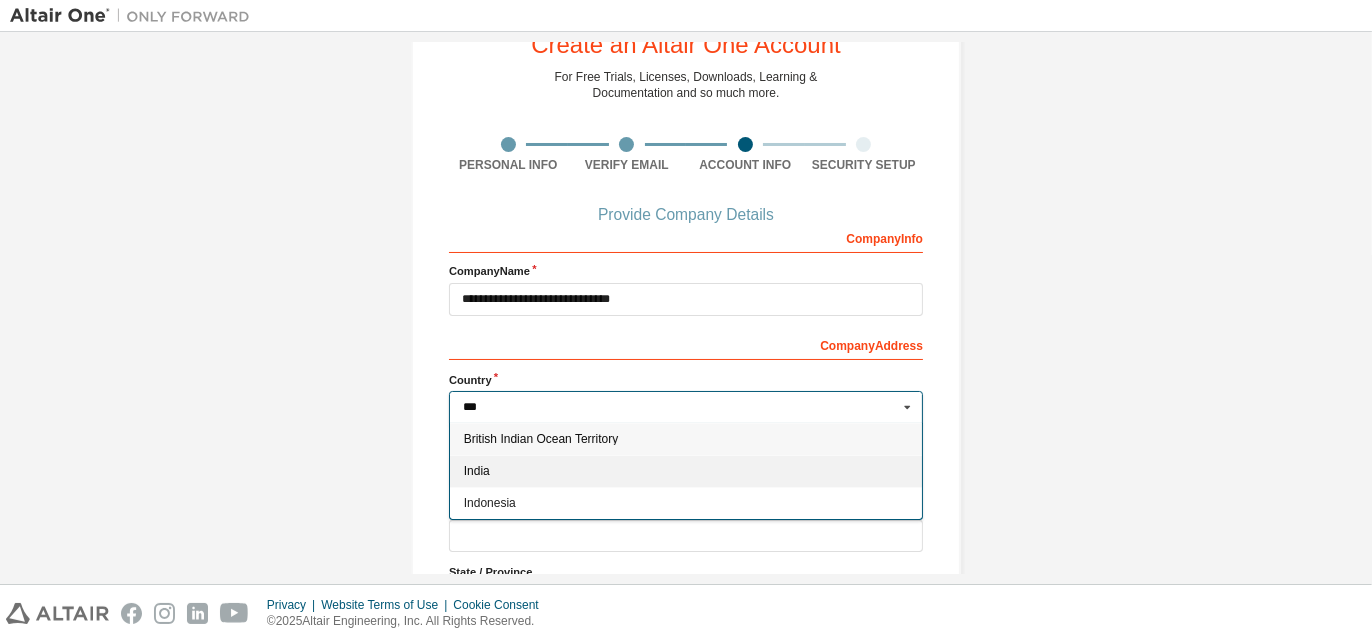 type on "***" 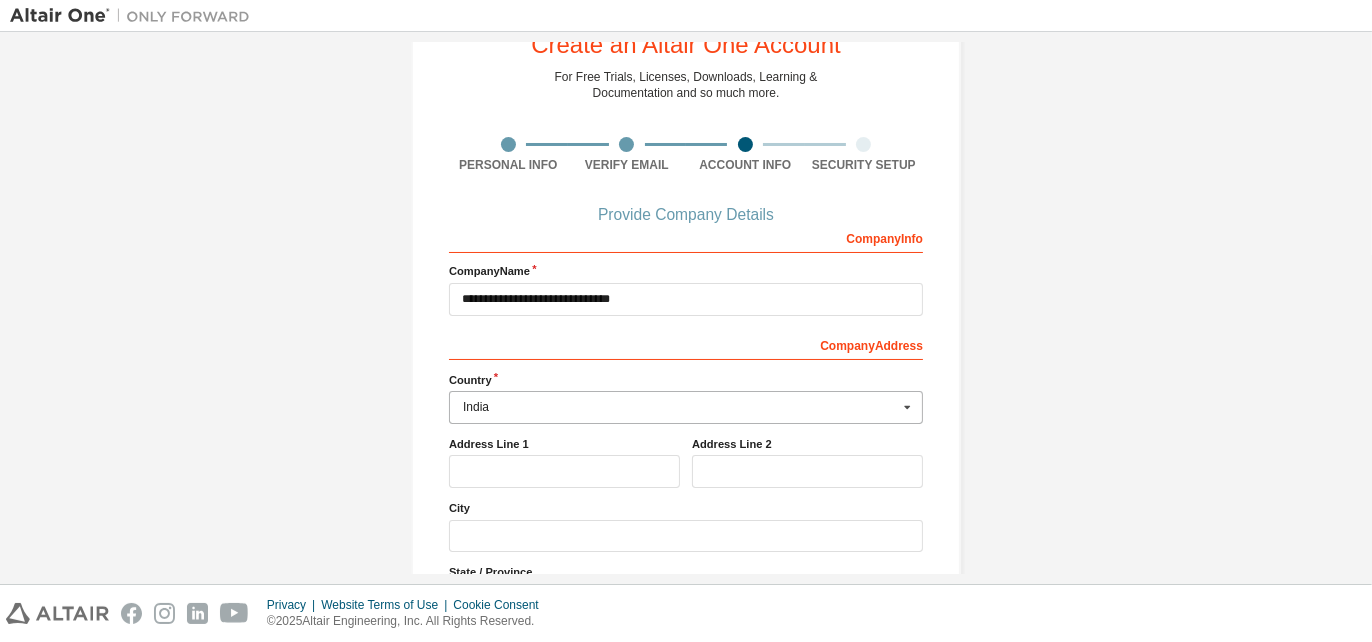 scroll, scrollTop: 266, scrollLeft: 0, axis: vertical 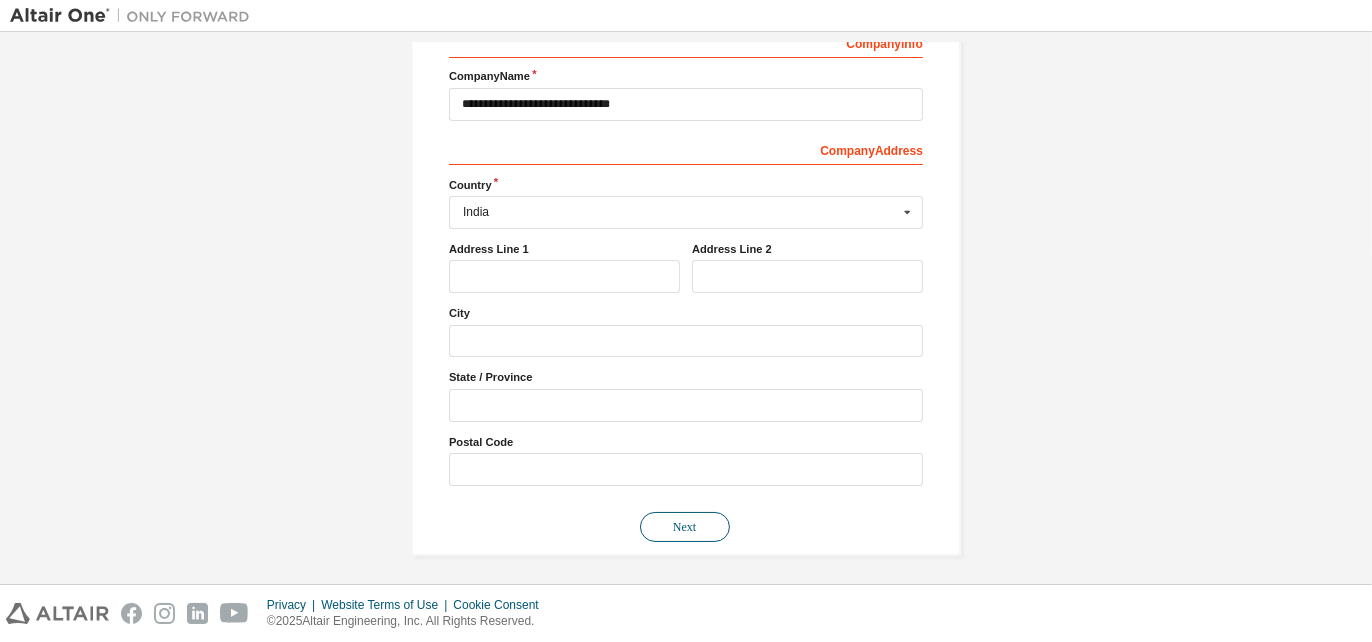click on "Next" at bounding box center [685, 527] 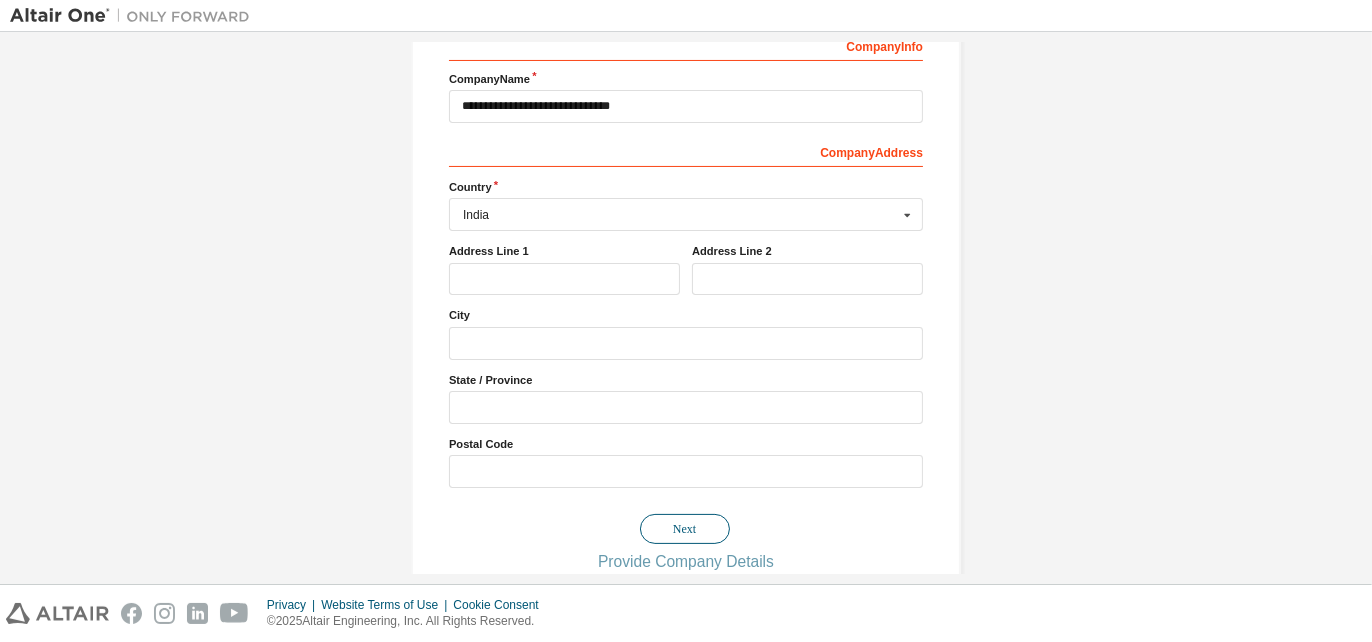 scroll, scrollTop: 0, scrollLeft: 0, axis: both 